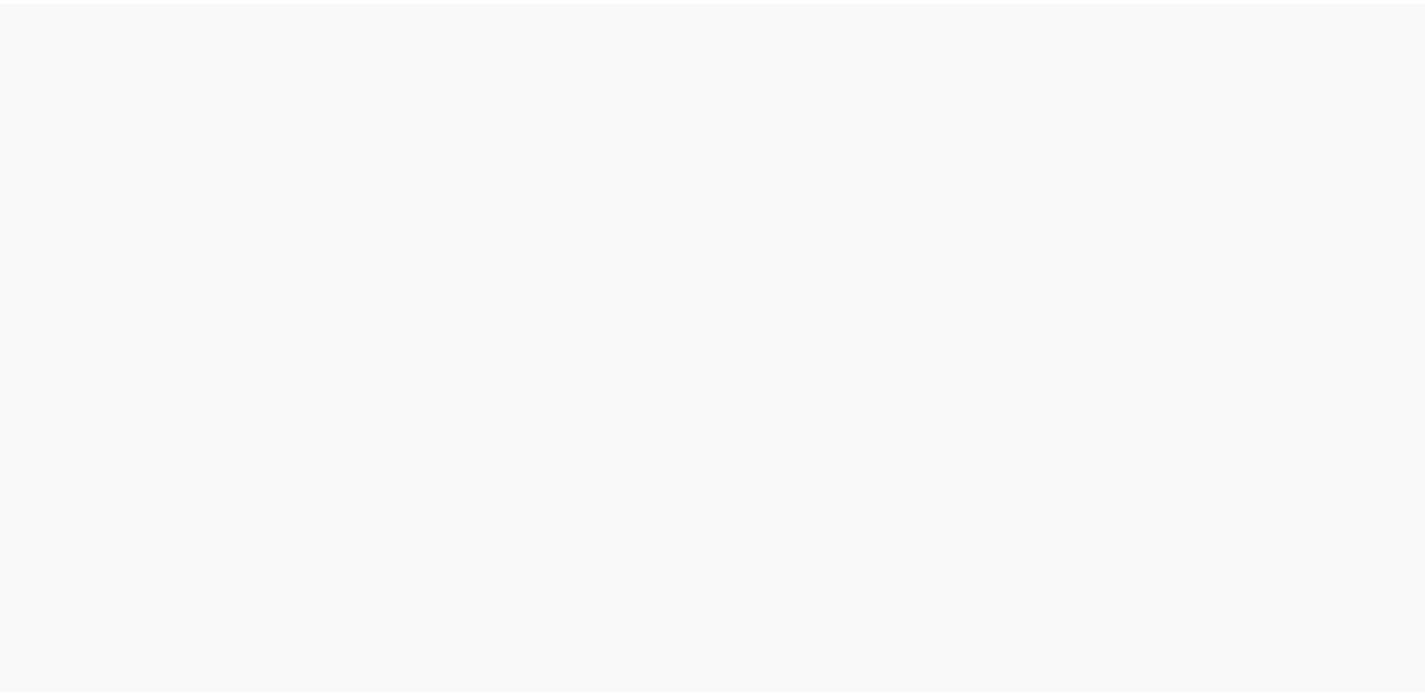 scroll, scrollTop: 0, scrollLeft: 0, axis: both 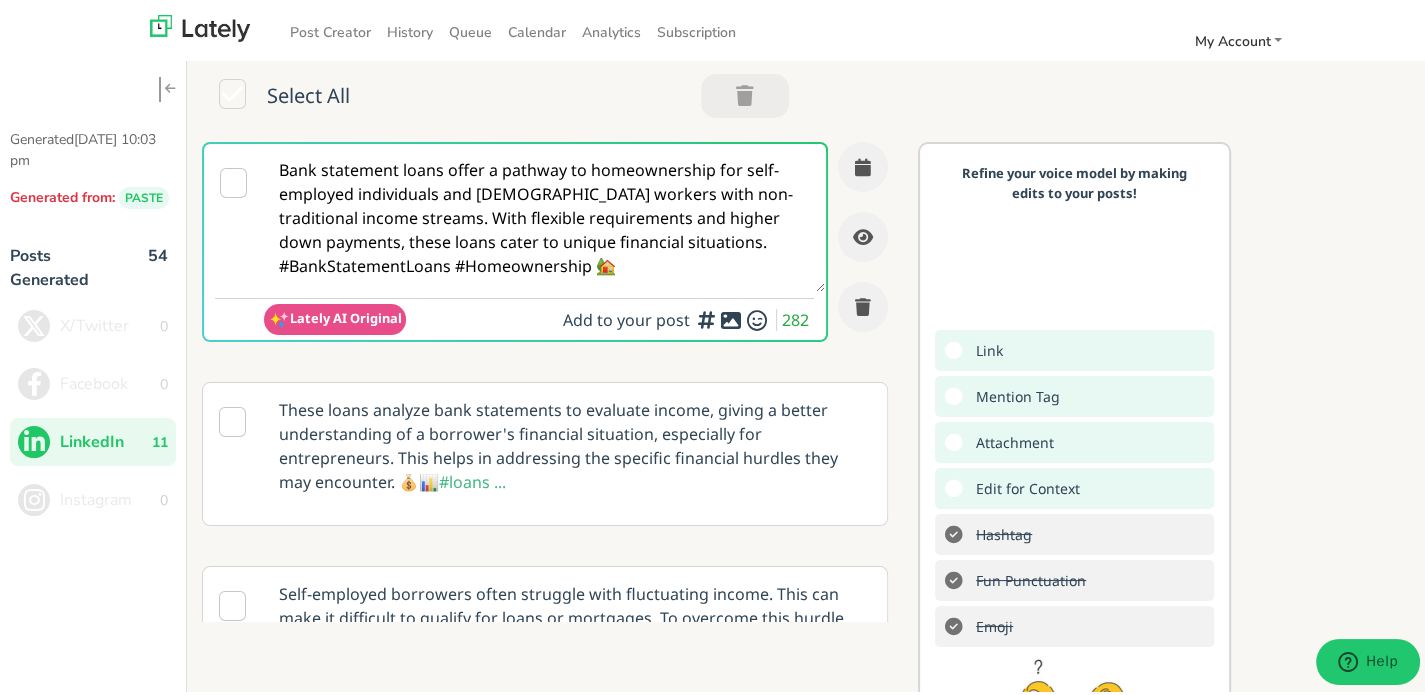 click on "Bank statement loans offer a pathway to homeownership for self-employed individuals and [DEMOGRAPHIC_DATA] workers with non-traditional income streams. With flexible requirements and higher down payments, these loans cater to unique financial situations. #BankStatementLoans #Homeownership 🏡" at bounding box center [544, 214] 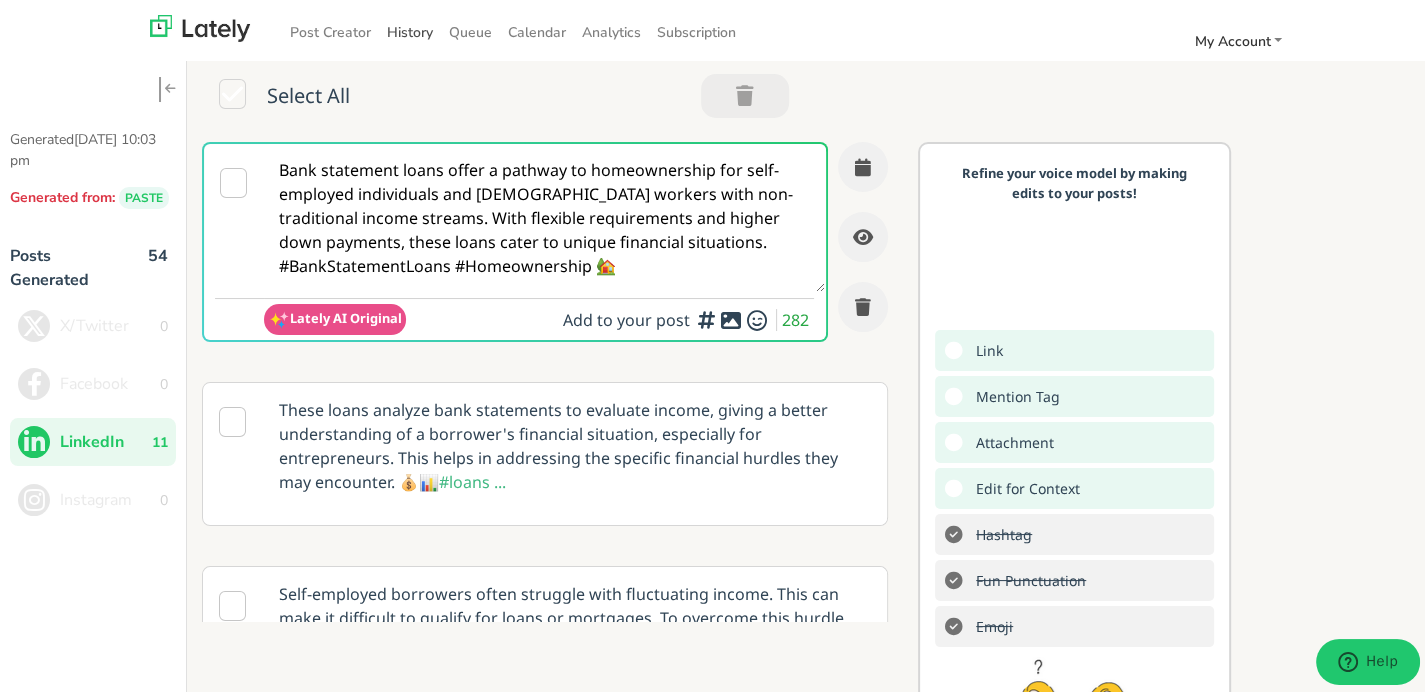 click on "History" at bounding box center (410, 28) 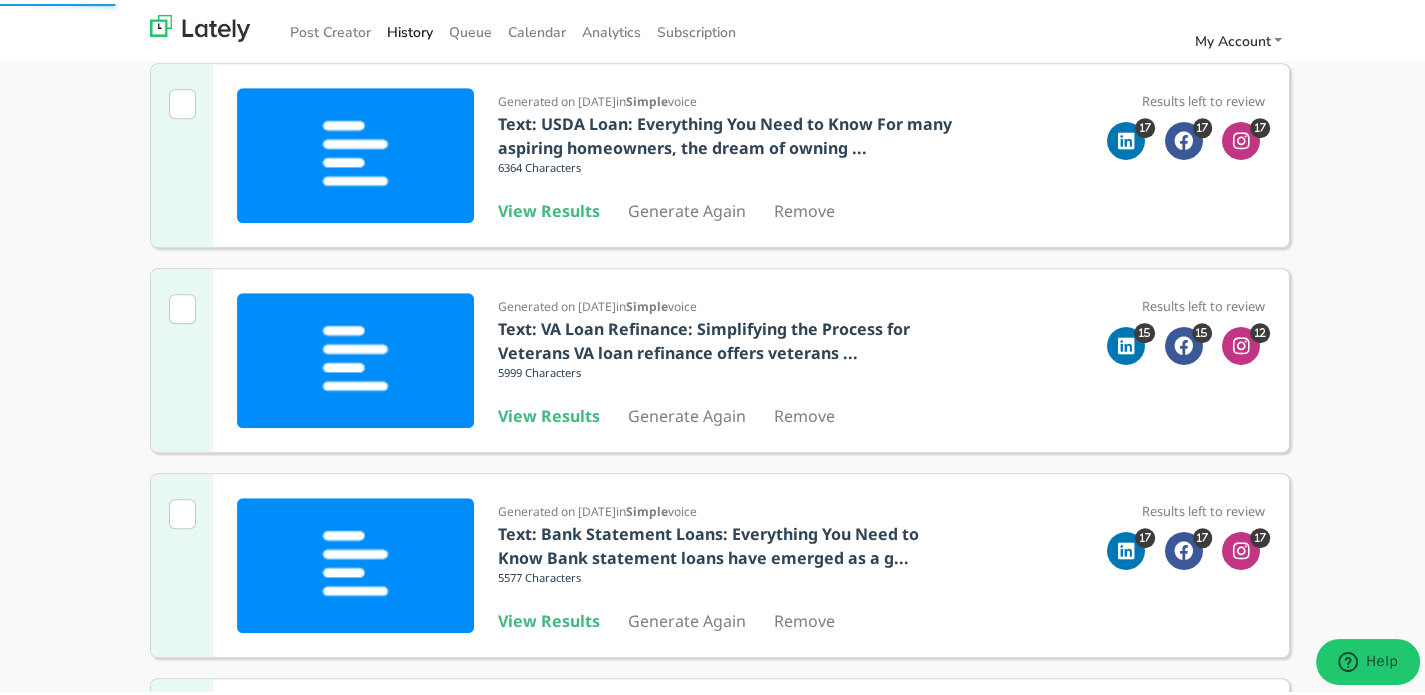 scroll, scrollTop: 1285, scrollLeft: 0, axis: vertical 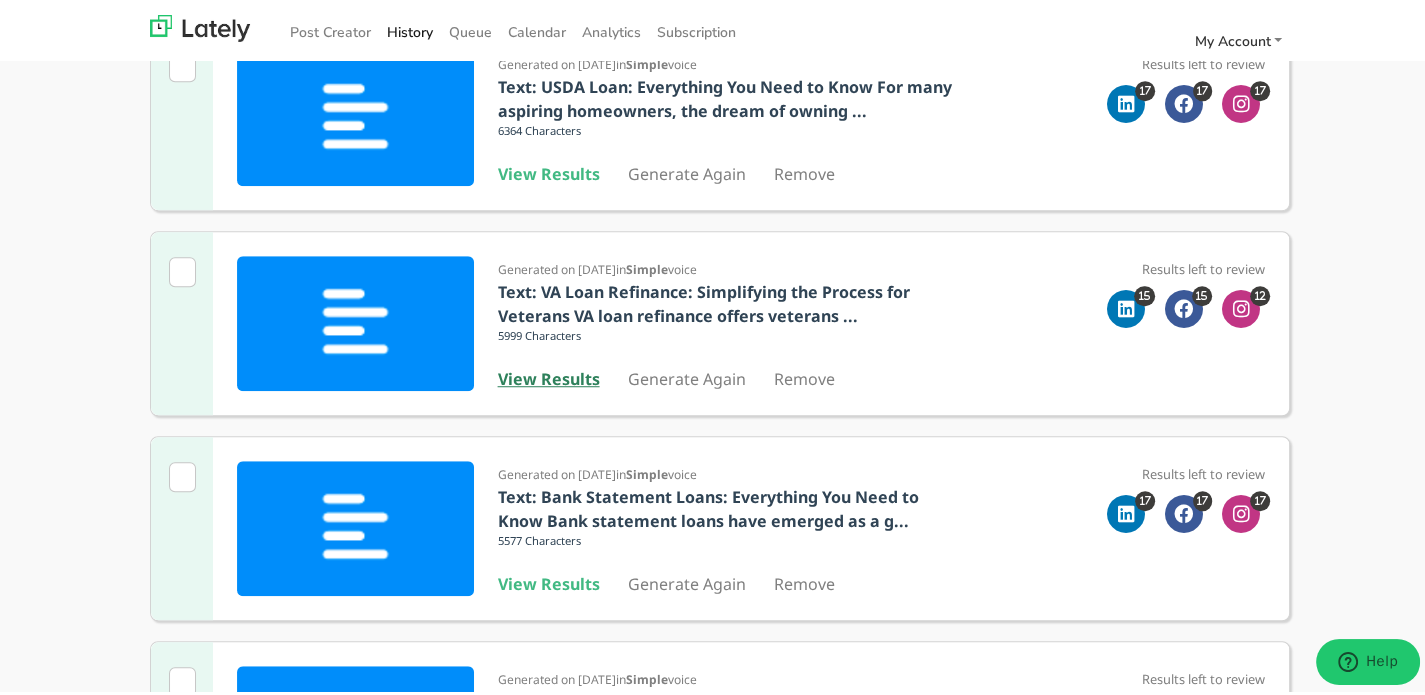 click on "View Results" at bounding box center [549, 375] 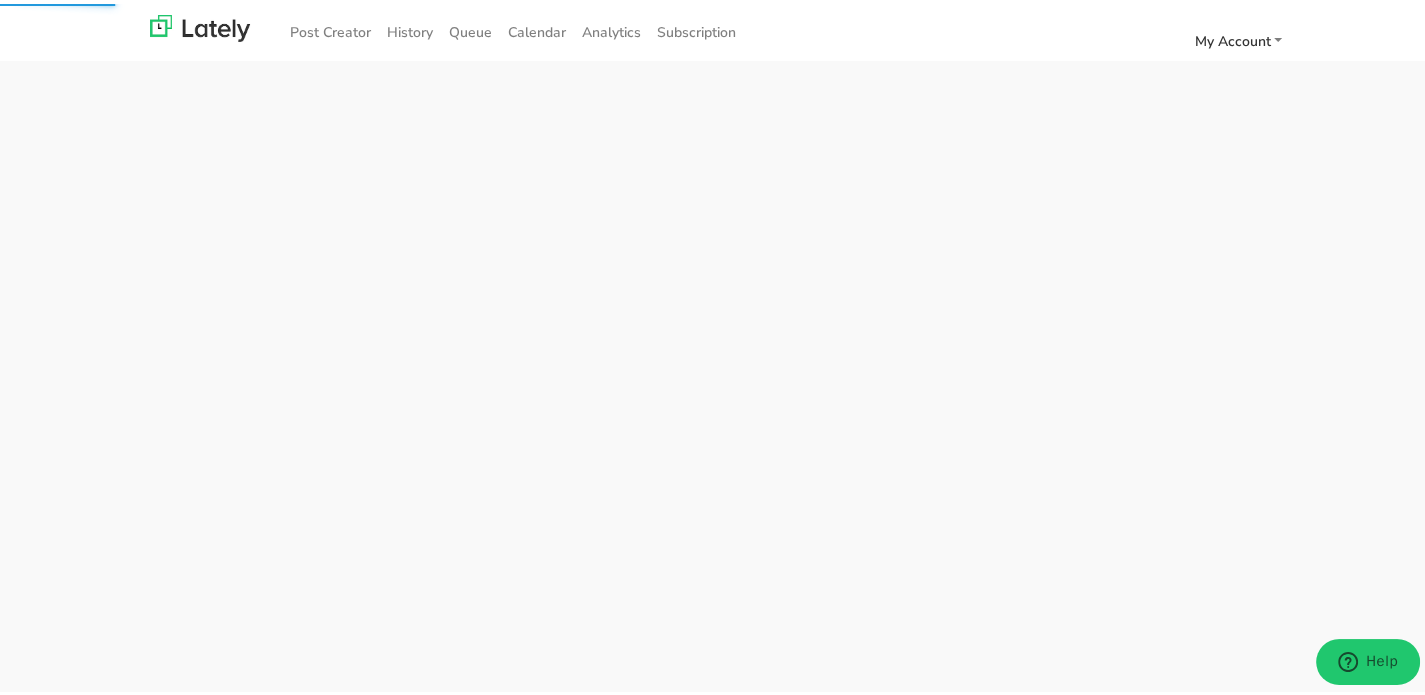 scroll, scrollTop: 0, scrollLeft: 0, axis: both 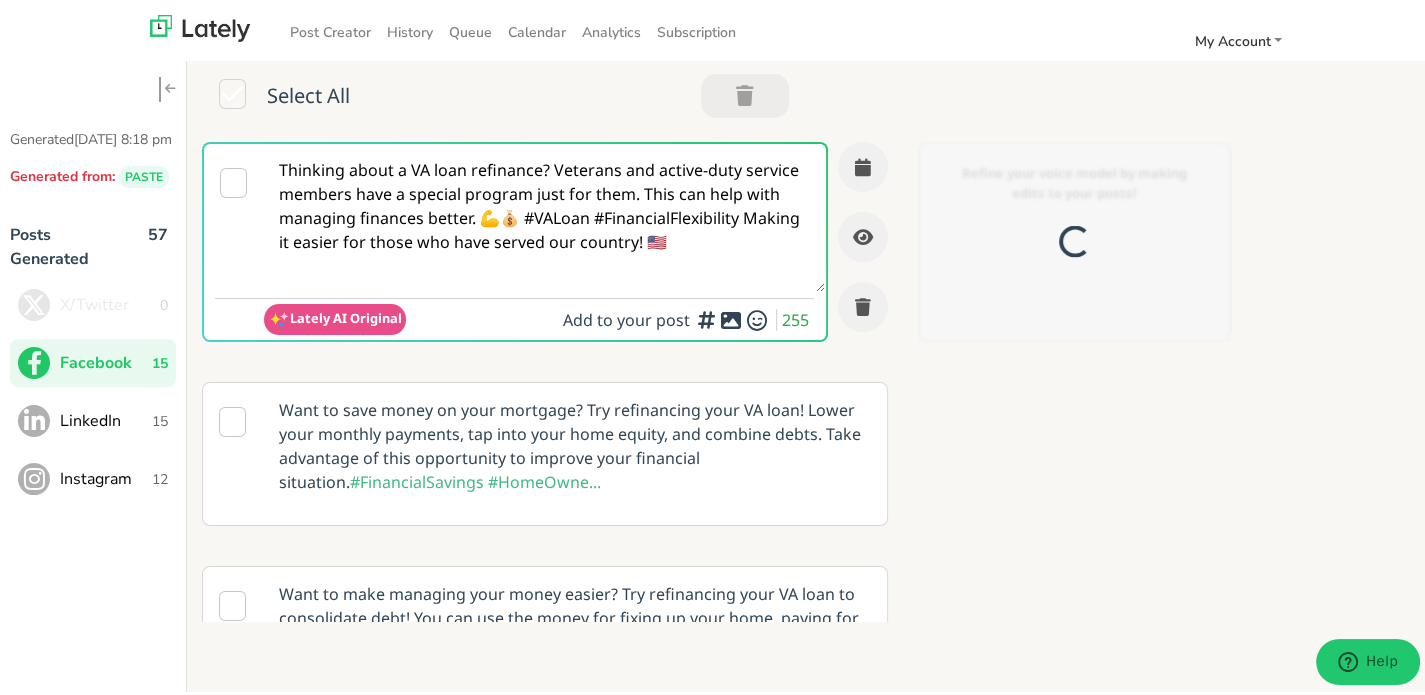click on "Thinking about a VA loan refinance? Veterans and active-duty service members have a special program just for them. This can help with managing finances better. 💪💰 #VALoan #FinancialFlexibility Making it easier for those who have served our country! 🇺🇸" at bounding box center [544, 214] 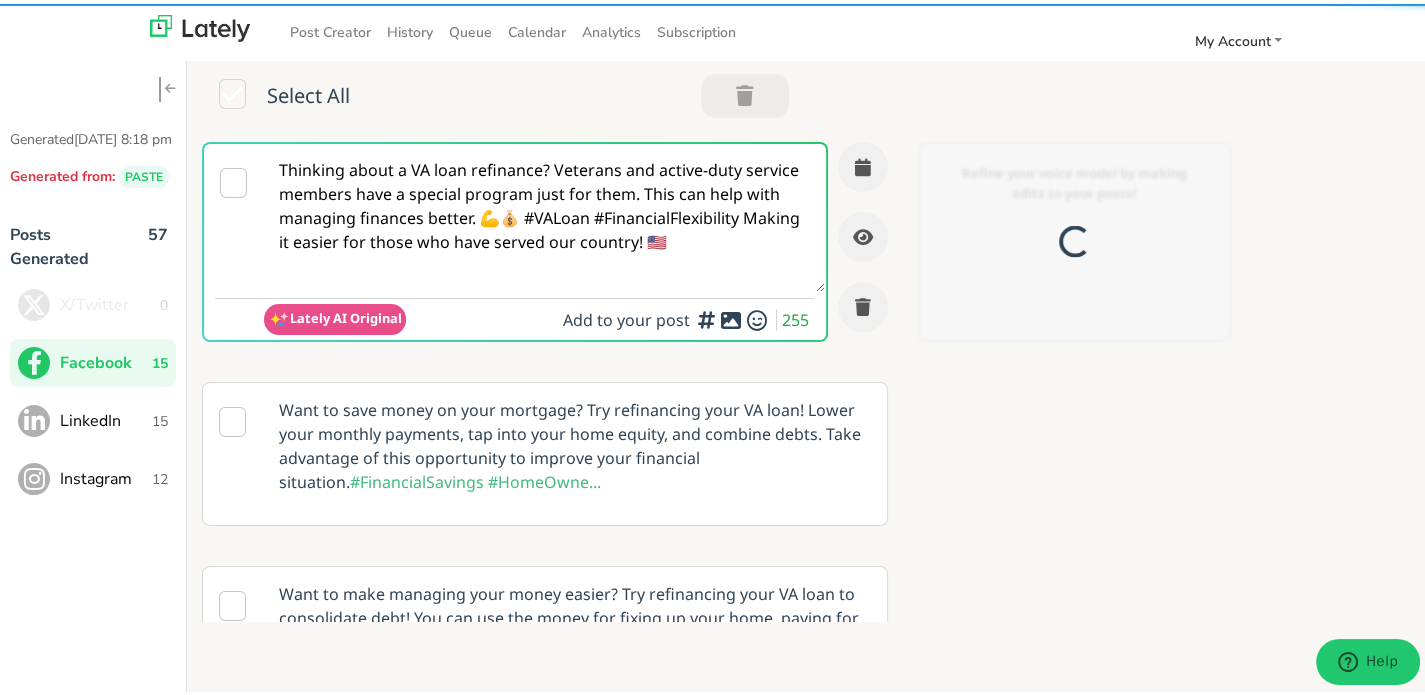 click on "Thinking about a VA loan refinance? Veterans and active-duty service members have a special program just for them. This can help with managing finances better. 💪💰 #VALoan #FinancialFlexibility Making it easier for those who have served our country! 🇺🇸" at bounding box center [544, 214] 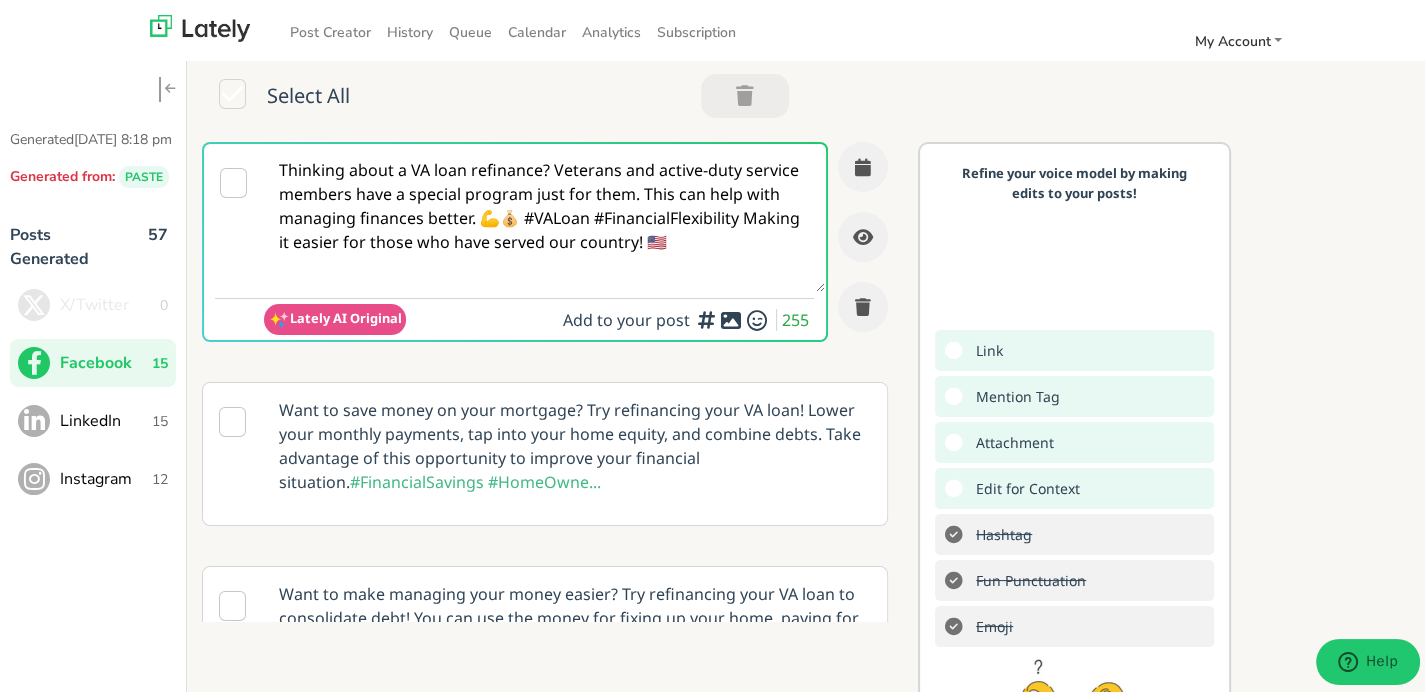 click on "LinkedIn" at bounding box center (106, 417) 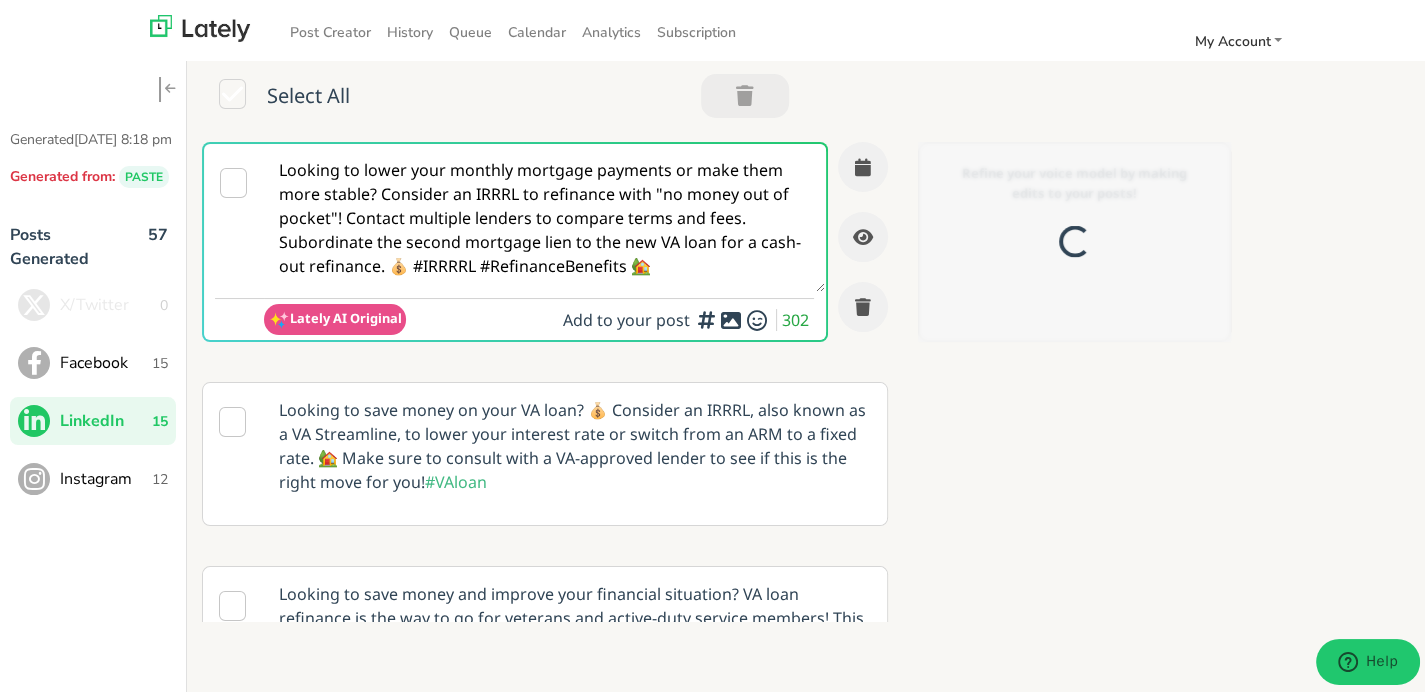 scroll, scrollTop: 0, scrollLeft: 0, axis: both 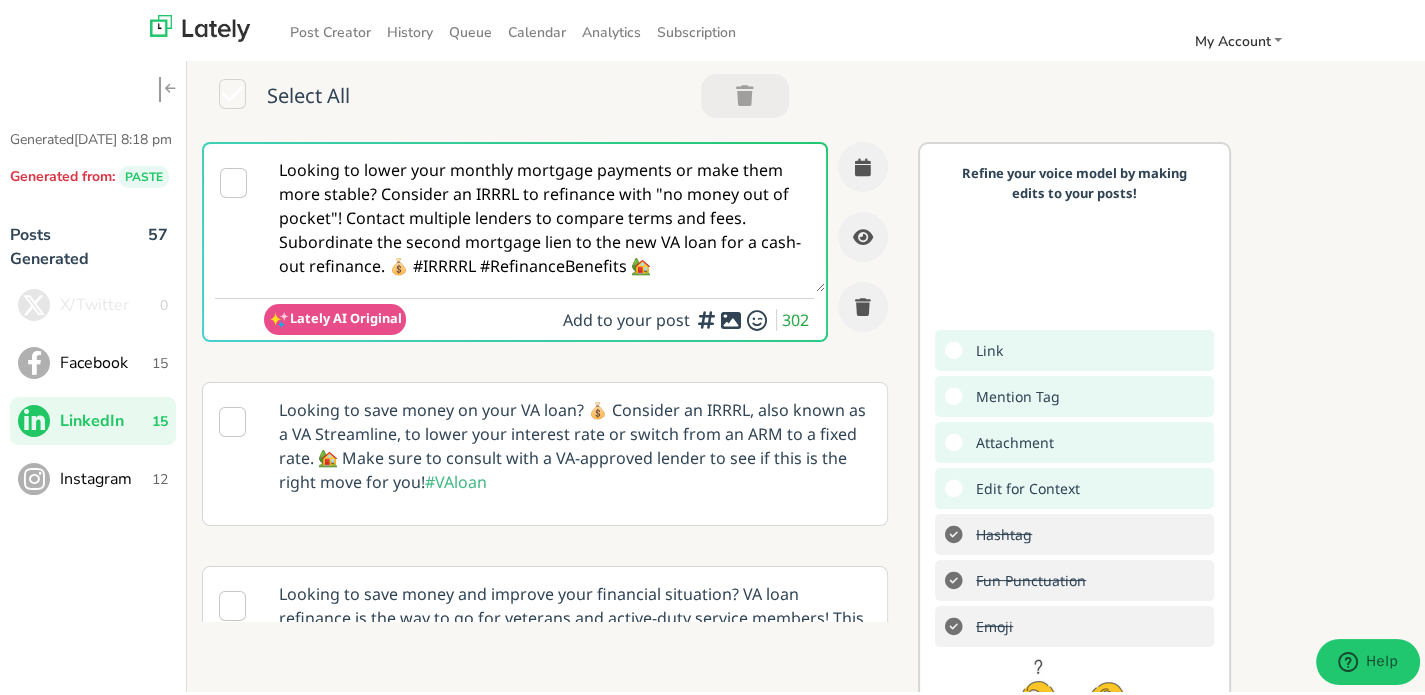 click on "Looking to lower your monthly mortgage payments or make them more stable? Consider an IRRRL to refinance with "no money out of pocket"! Contact multiple lenders to compare terms and fees. Subordinate the second mortgage lien to the new VA loan for a cash-out refinance. 💰 #IRRRRL #RefinanceBenefits 🏡" at bounding box center (544, 214) 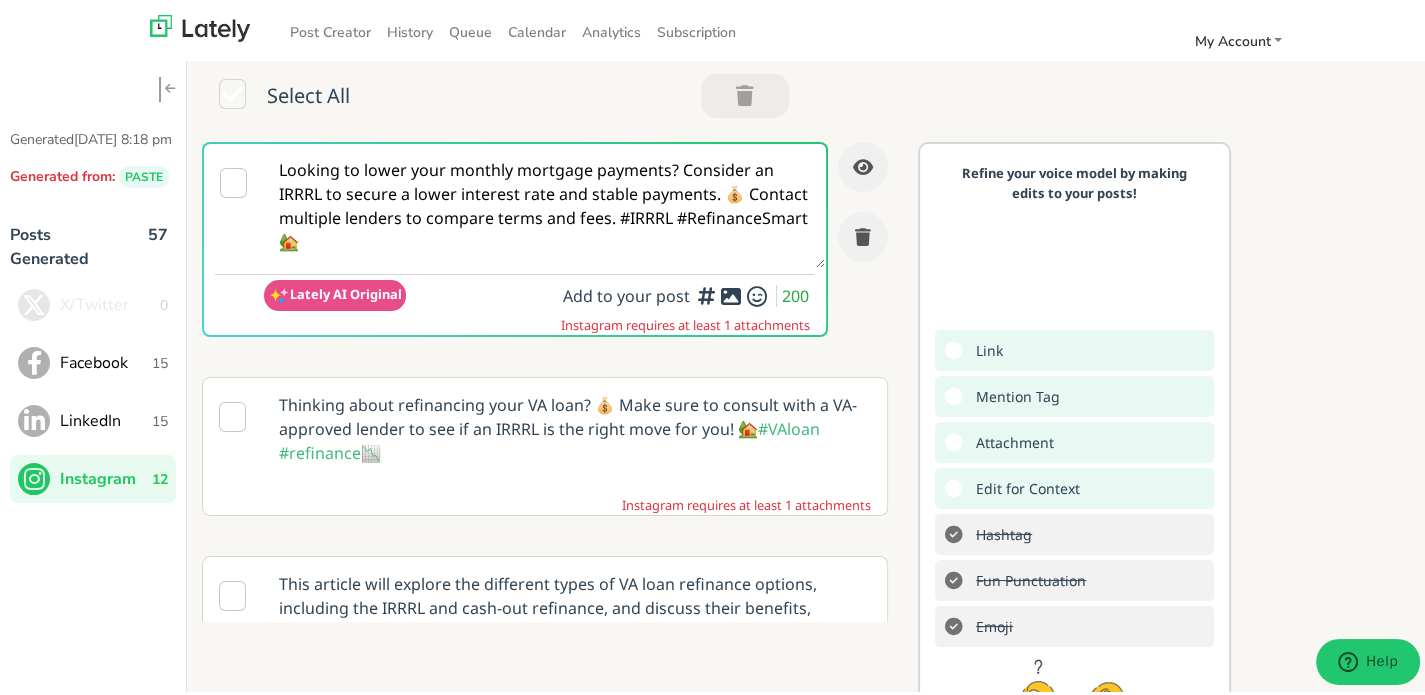 click on "Looking to lower your monthly mortgage payments? Consider an IRRRL to secure a lower interest rate and stable payments. 💰 Contact multiple lenders to compare terms and fees. #IRRRL #RefinanceSmart 🏡" at bounding box center [544, 202] 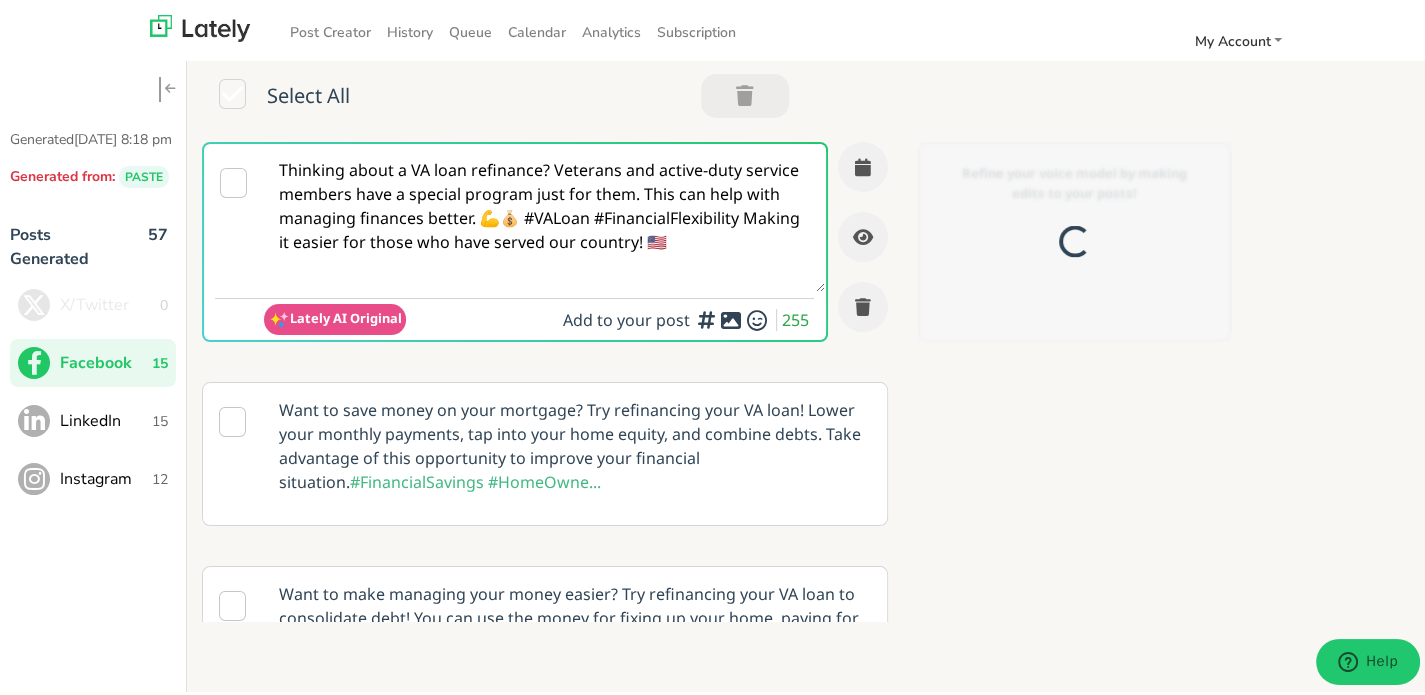 scroll, scrollTop: 0, scrollLeft: 0, axis: both 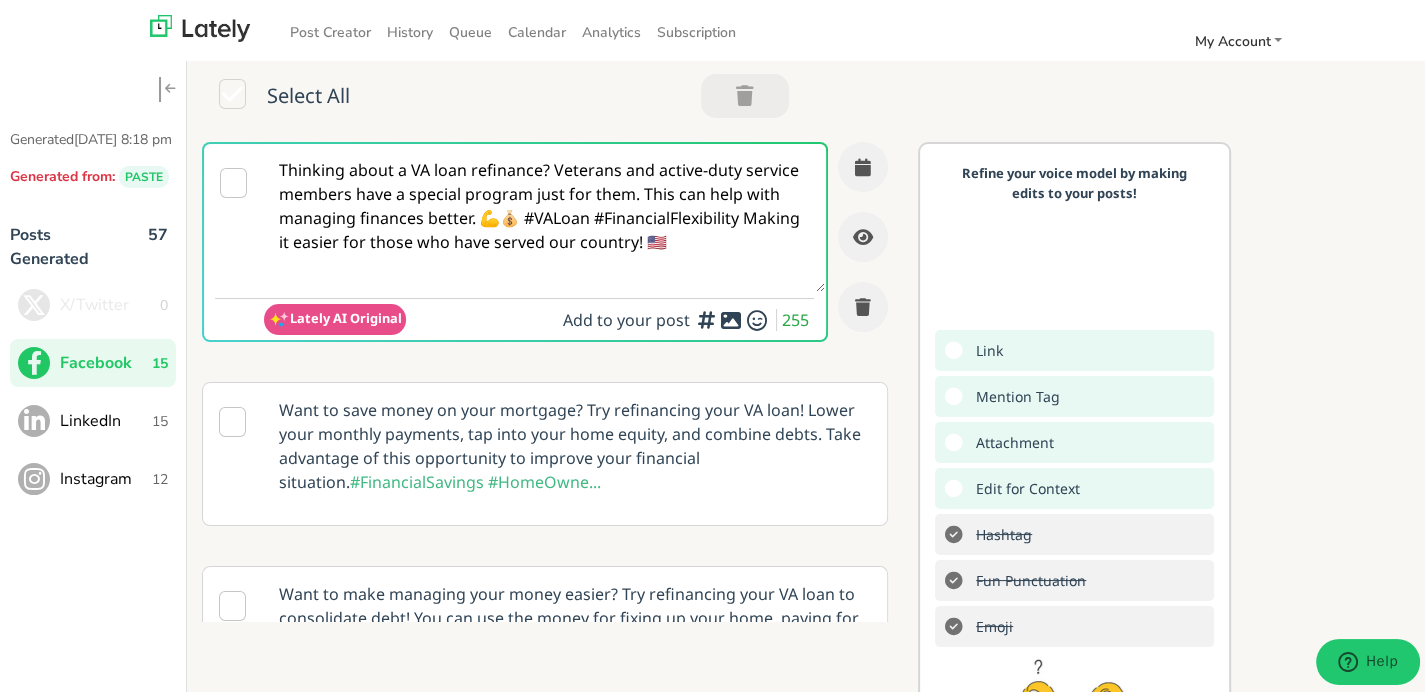click on "Thinking about a VA loan refinance? Veterans and active-duty service members have a special program just for them. This can help with managing finances better. 💪💰 #VALoan #FinancialFlexibility Making it easier for those who have served our country! 🇺🇸" at bounding box center (544, 214) 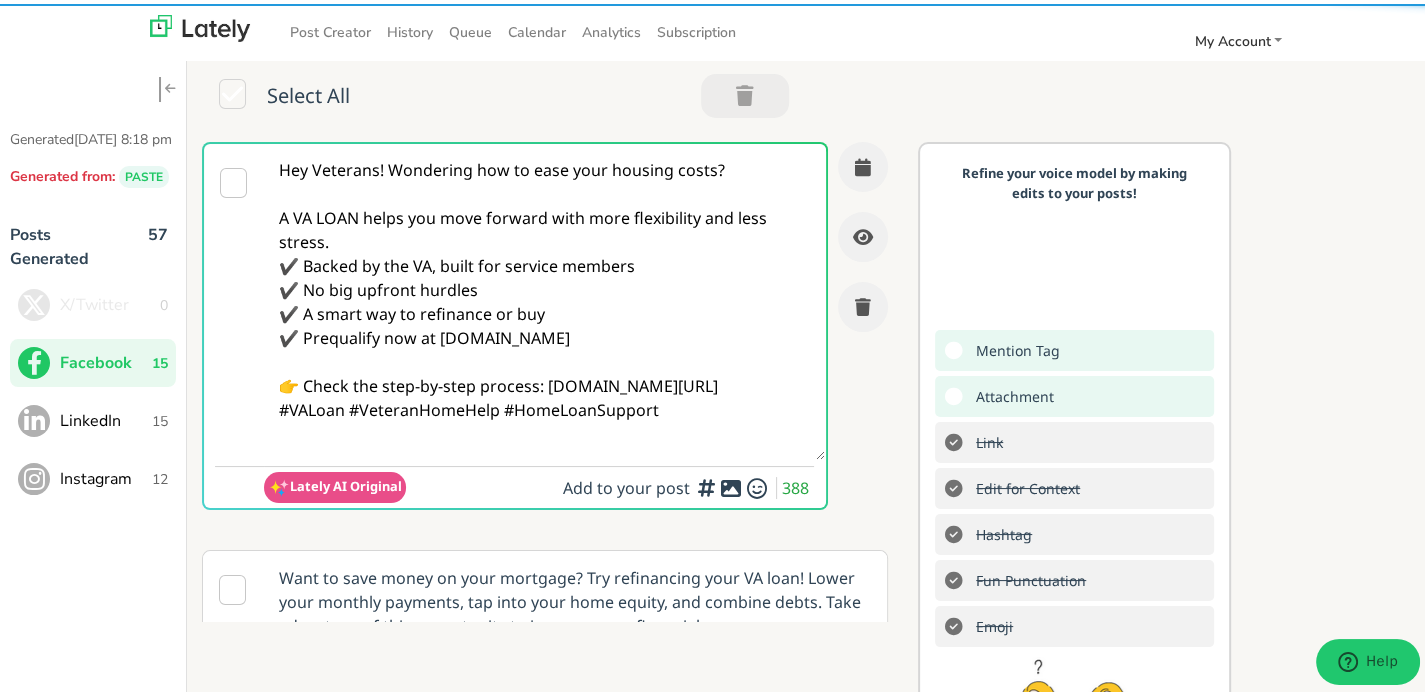 click on "Hey Veterans! Wondering how to ease your housing costs?
A VA LOAN helps you move forward with more flexibility and less stress.
✔️ Backed by the VA, built for service members
✔️ No big upfront hurdles
✔️ A smart way to refinance or buy
✔️ Prequalify now at [DOMAIN_NAME]
👉 Check the step-by-step process: [DOMAIN_NAME][URL]
#VALoan #VeteranHomeHelp #HomeLoanSupport" at bounding box center (544, 298) 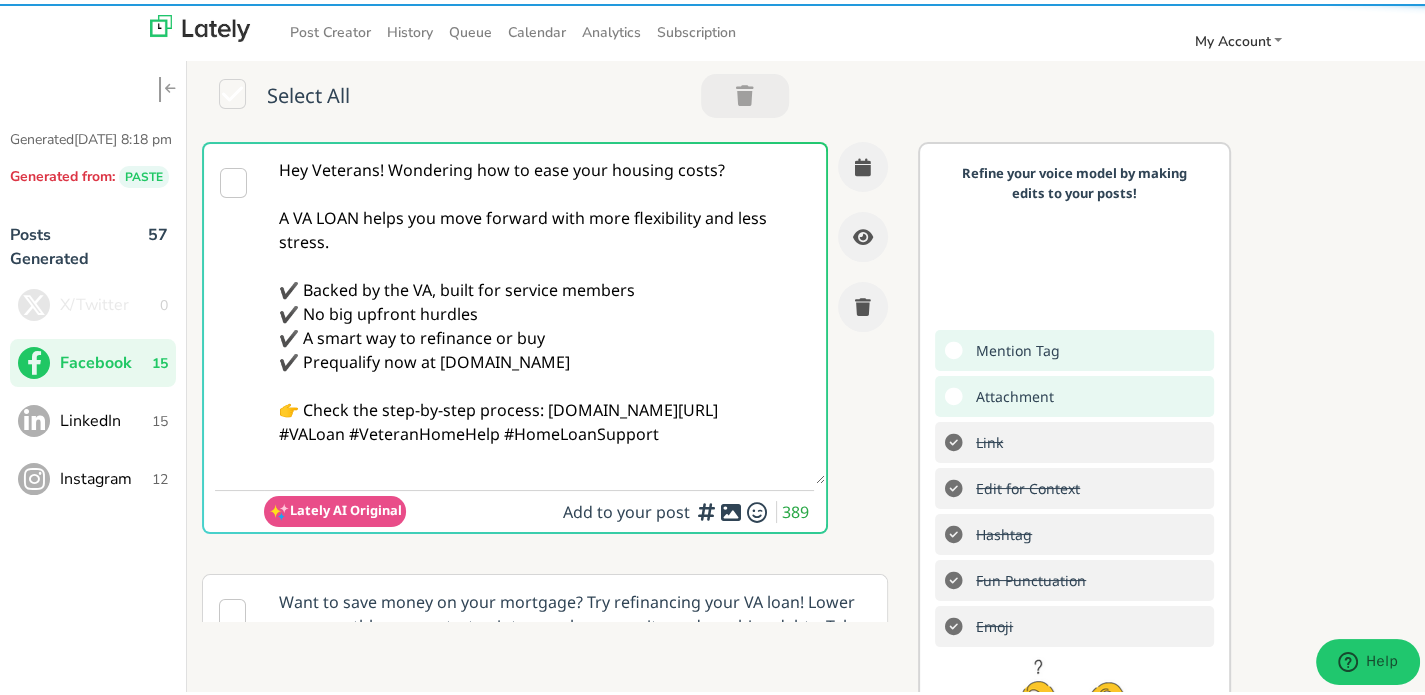 click on "Hey Veterans! Wondering how to ease your housing costs?
A VA LOAN helps you move forward with more flexibility and less stress.
✔️ Backed by the VA, built for service members
✔️ No big upfront hurdles
✔️ A smart way to refinance or buy
✔️ Prequalify now at [DOMAIN_NAME]
👉 Check the step-by-step process: [DOMAIN_NAME][URL]
#VALoan #VeteranHomeHelp #HomeLoanSupport" at bounding box center [544, 310] 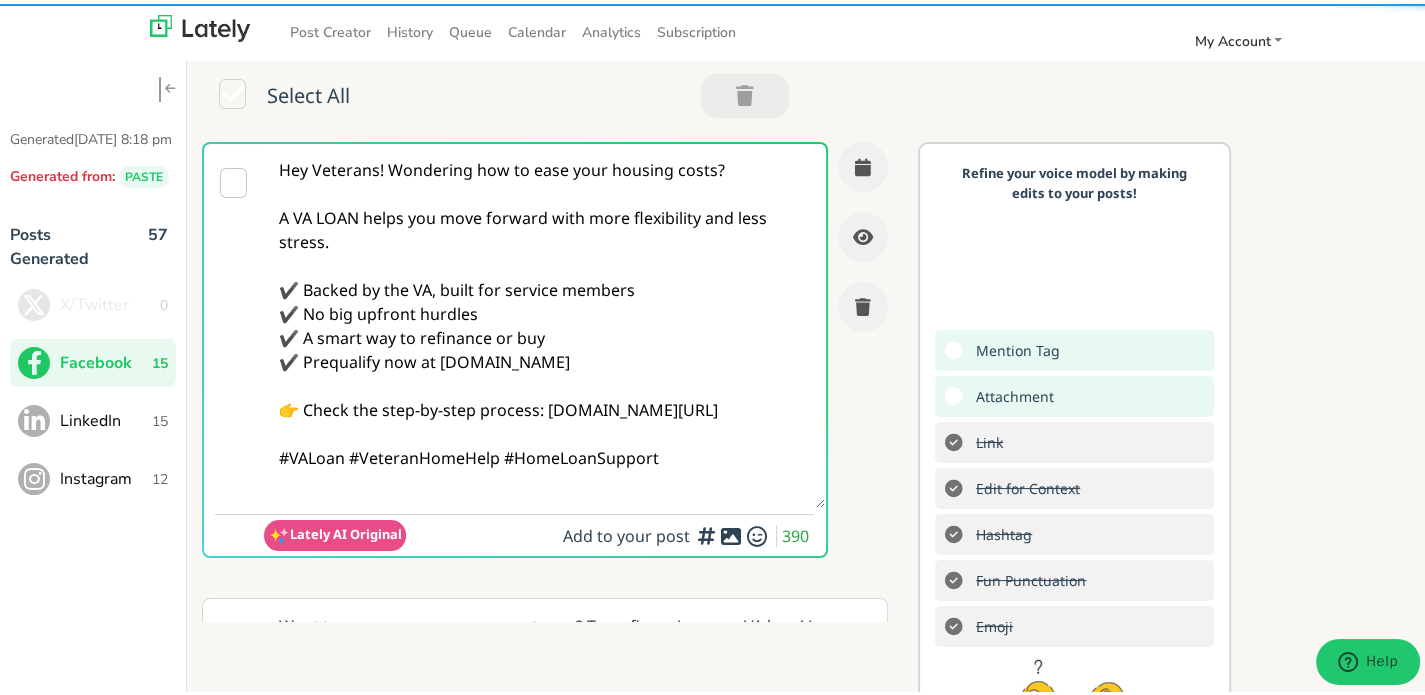 click on "Hey Veterans! Wondering how to ease your housing costs?
A VA LOAN helps you move forward with more flexibility and less stress.
✔️ Backed by the VA, built for service members
✔️ No big upfront hurdles
✔️ A smart way to refinance or buy
✔️ Prequalify now at [DOMAIN_NAME]
👉 Check the step-by-step process: [DOMAIN_NAME][URL]
#VALoan #VeteranHomeHelp #HomeLoanSupport" at bounding box center (544, 322) 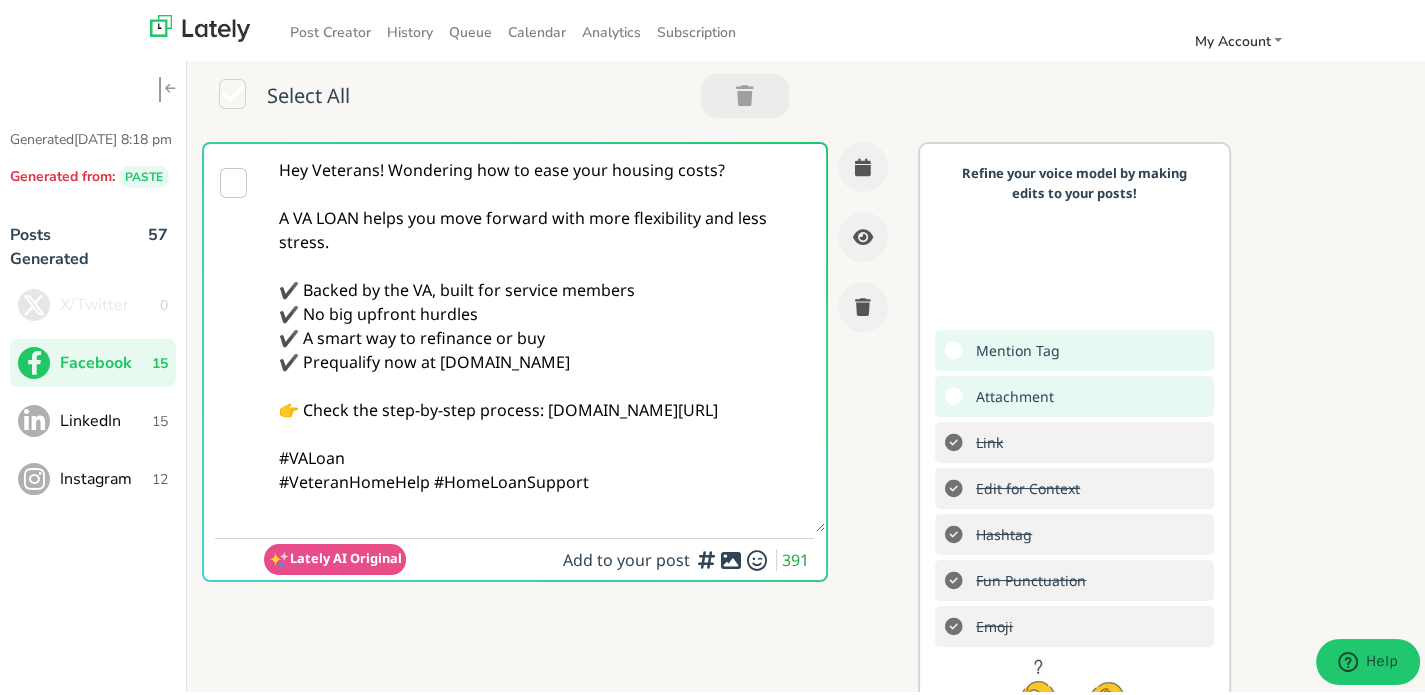 click on "Hey Veterans! Wondering how to ease your housing costs?
A VA LOAN helps you move forward with more flexibility and less stress.
✔️ Backed by the VA, built for service members
✔️ No big upfront hurdles
✔️ A smart way to refinance or buy
✔️ Prequalify now at [DOMAIN_NAME]
👉 Check the step-by-step process: [DOMAIN_NAME][URL]
#VALoan
#VeteranHomeHelp #HomeLoanSupport" at bounding box center (544, 334) 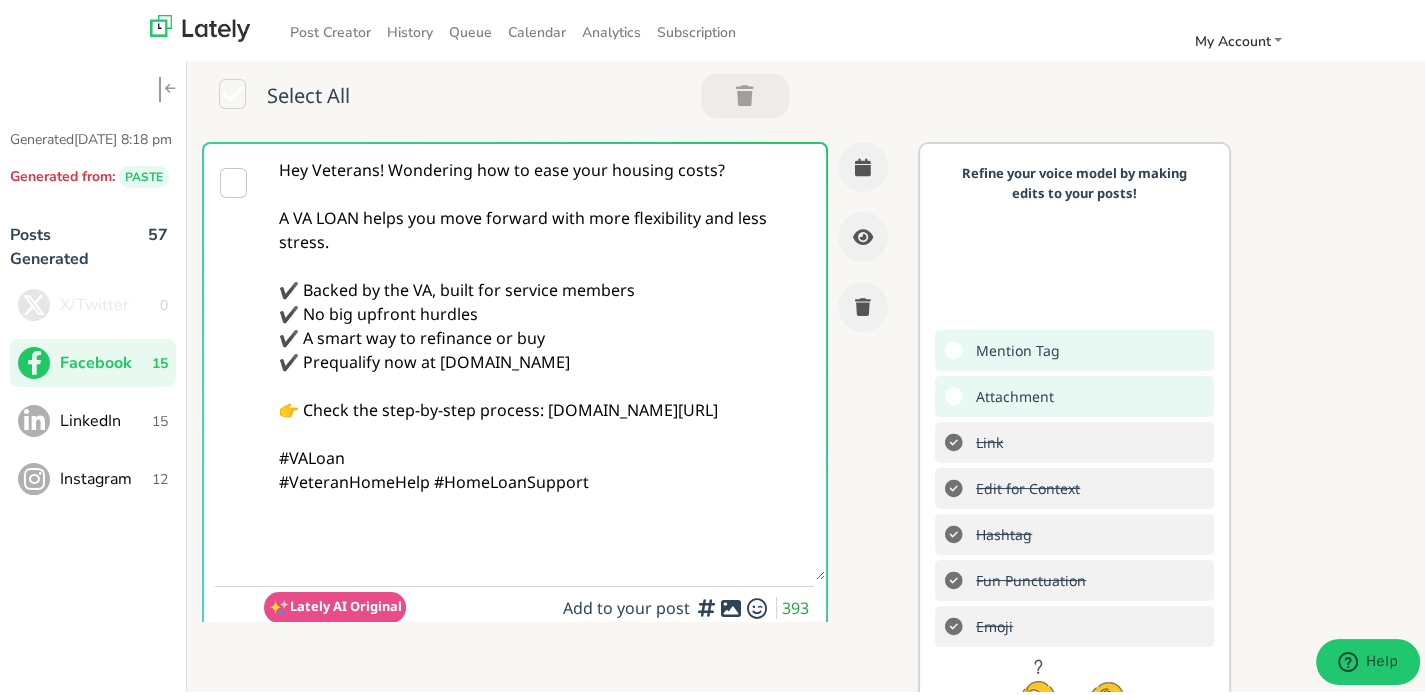 paste on "Follow Us On Our Social Media Platforms!
Facebook: [URL][DOMAIN_NAME]
LinkedIn: [URL][DOMAIN_NAME]
Instagram: [URL][DOMAIN_NAME][DOMAIN_NAME]" 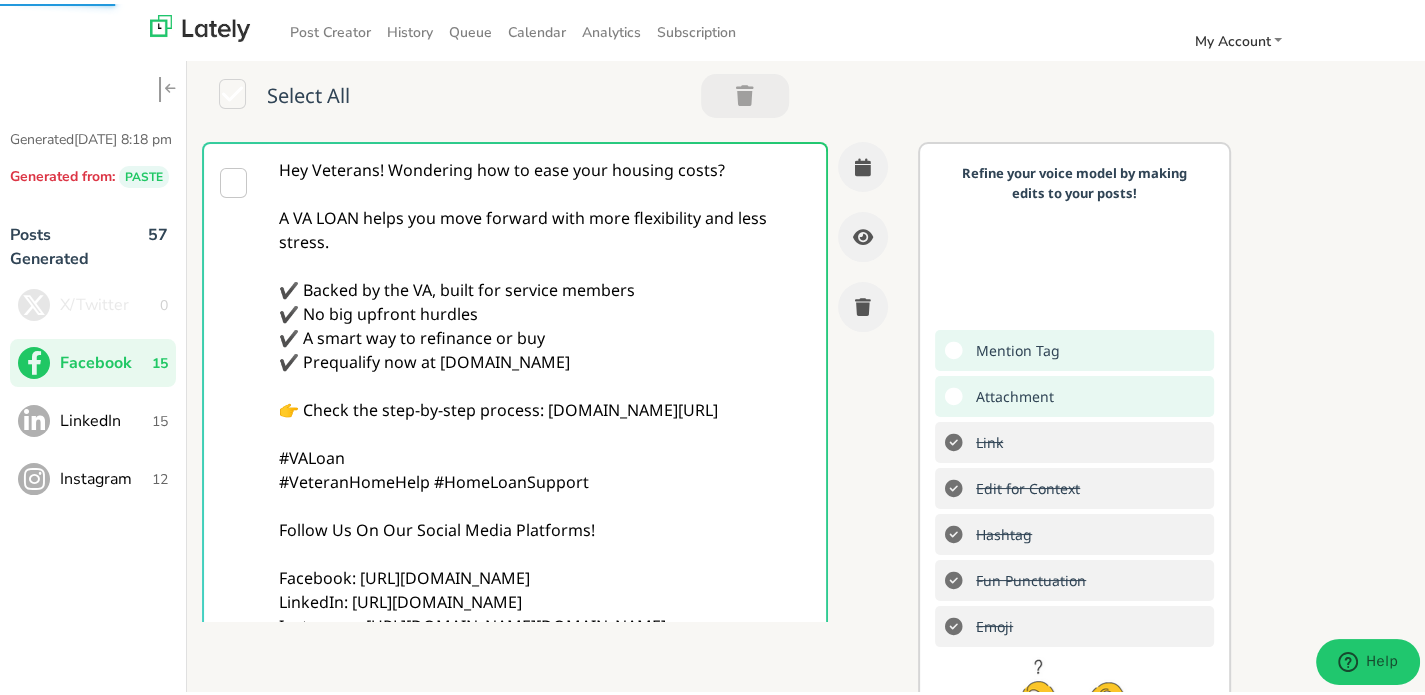 scroll, scrollTop: 61, scrollLeft: 0, axis: vertical 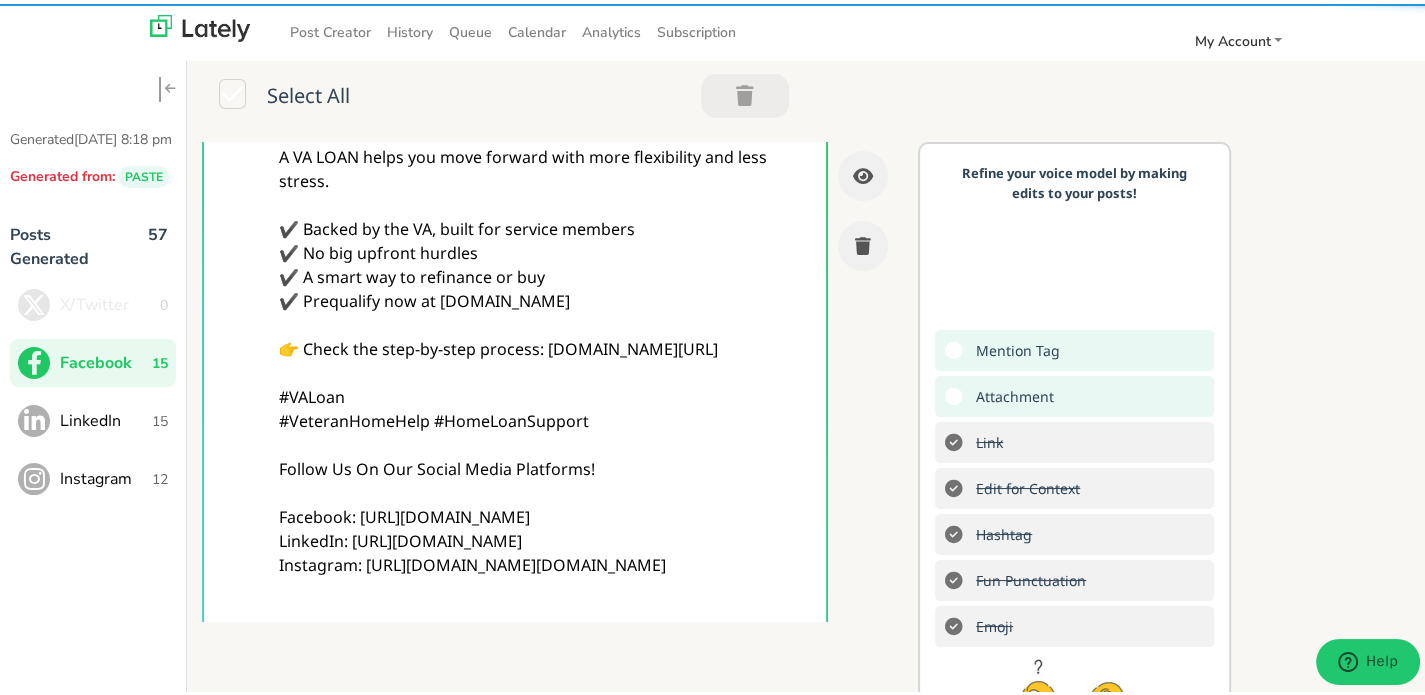 click on "Hey Veterans! Wondering how to ease your housing costs?
A VA LOAN helps you move forward with more flexibility and less stress.
✔️ Backed by the VA, built for service members
✔️ No big upfront hurdles
✔️ A smart way to refinance or buy
✔️ Prequalify now at [DOMAIN_NAME]
👉 Check the step-by-step process: [DOMAIN_NAME][URL]
#VALoan
#VeteranHomeHelp #HomeLoanSupport
Follow Us On Our Social Media Platforms!
Facebook: [URL][DOMAIN_NAME]
LinkedIn: [URL][DOMAIN_NAME]
Instagram: [URL][DOMAIN_NAME][DOMAIN_NAME]" at bounding box center (544, 357) 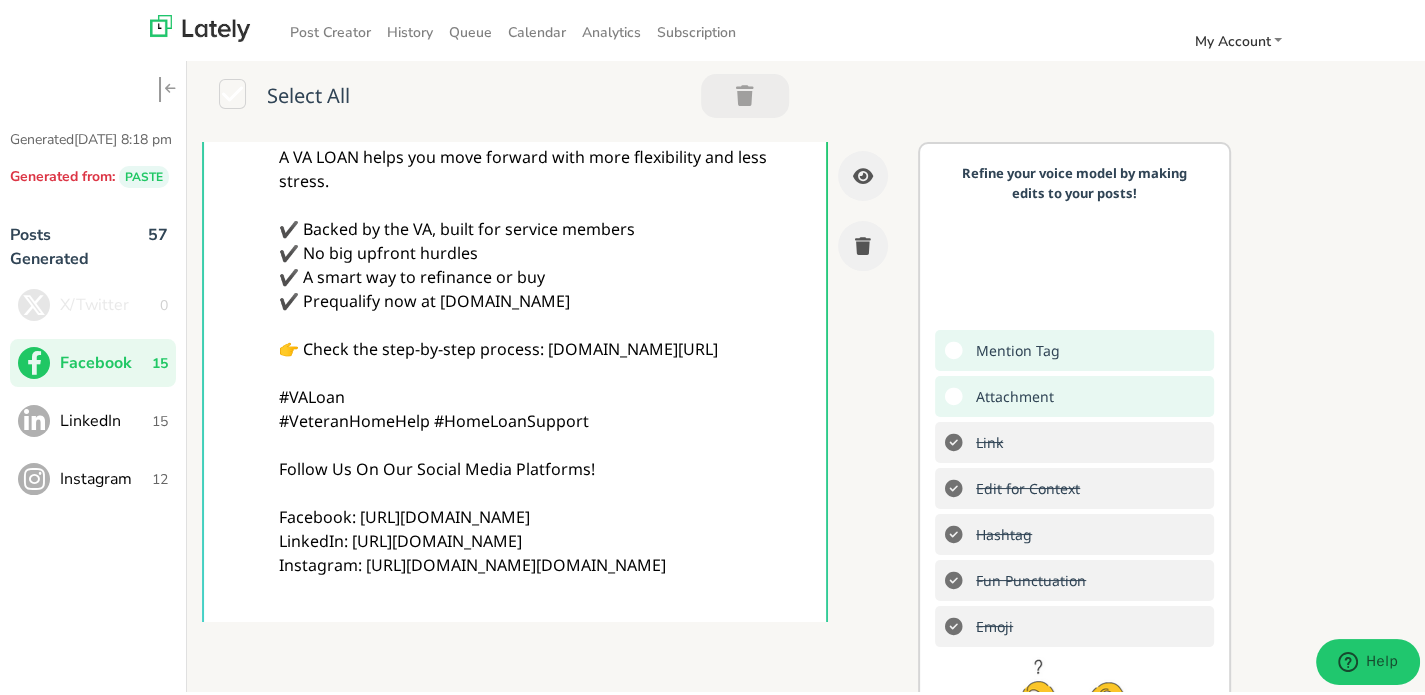 type on "Hey Veterans! Wondering how to ease your housing costs?
A VA LOAN helps you move forward with more flexibility and less stress.
✔️ Backed by the VA, built for service members
✔️ No big upfront hurdles
✔️ A smart way to refinance or buy
✔️ Prequalify now at [DOMAIN_NAME]
👉 Check the step-by-step process: [DOMAIN_NAME][URL]
#VALoan
#VeteranHomeHelp #HomeLoanSupport
Follow Us On Our Social Media Platforms!
Facebook: [URL][DOMAIN_NAME]
LinkedIn: [URL][DOMAIN_NAME]
Instagram: [URL][DOMAIN_NAME][DOMAIN_NAME]" 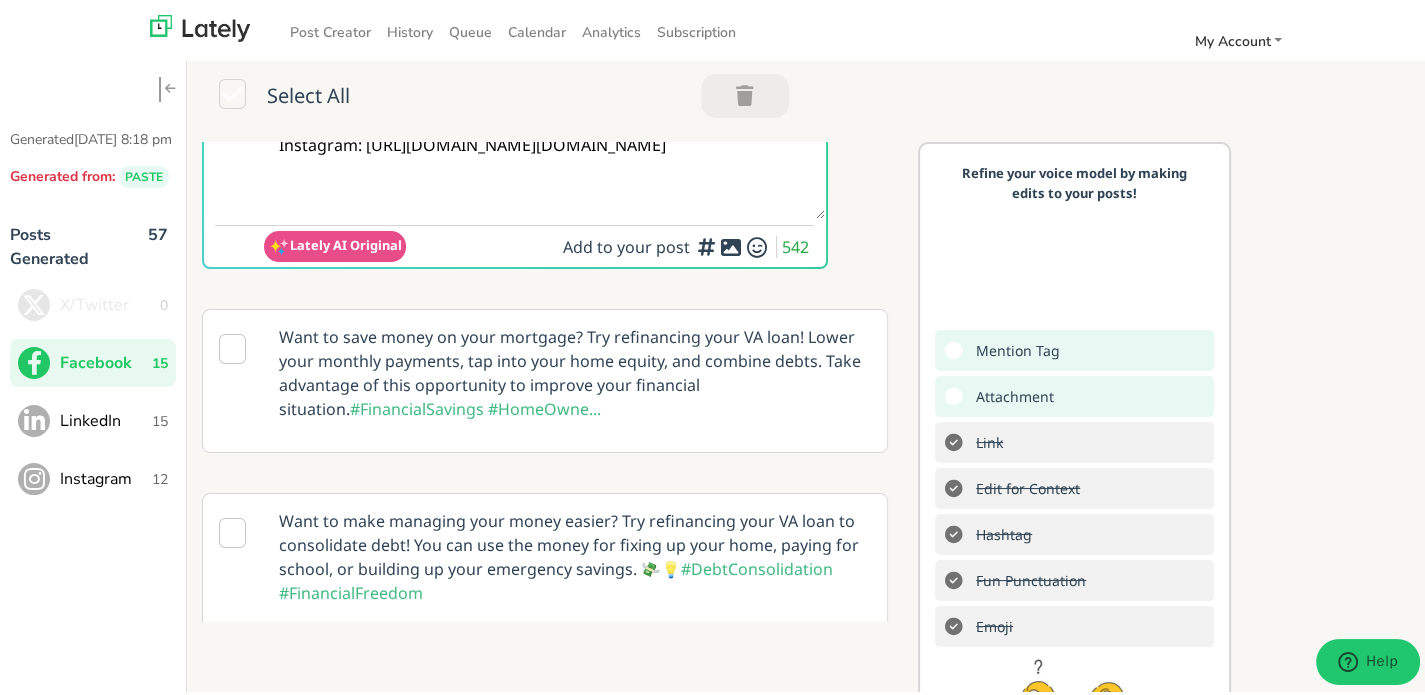 click at bounding box center [731, 243] 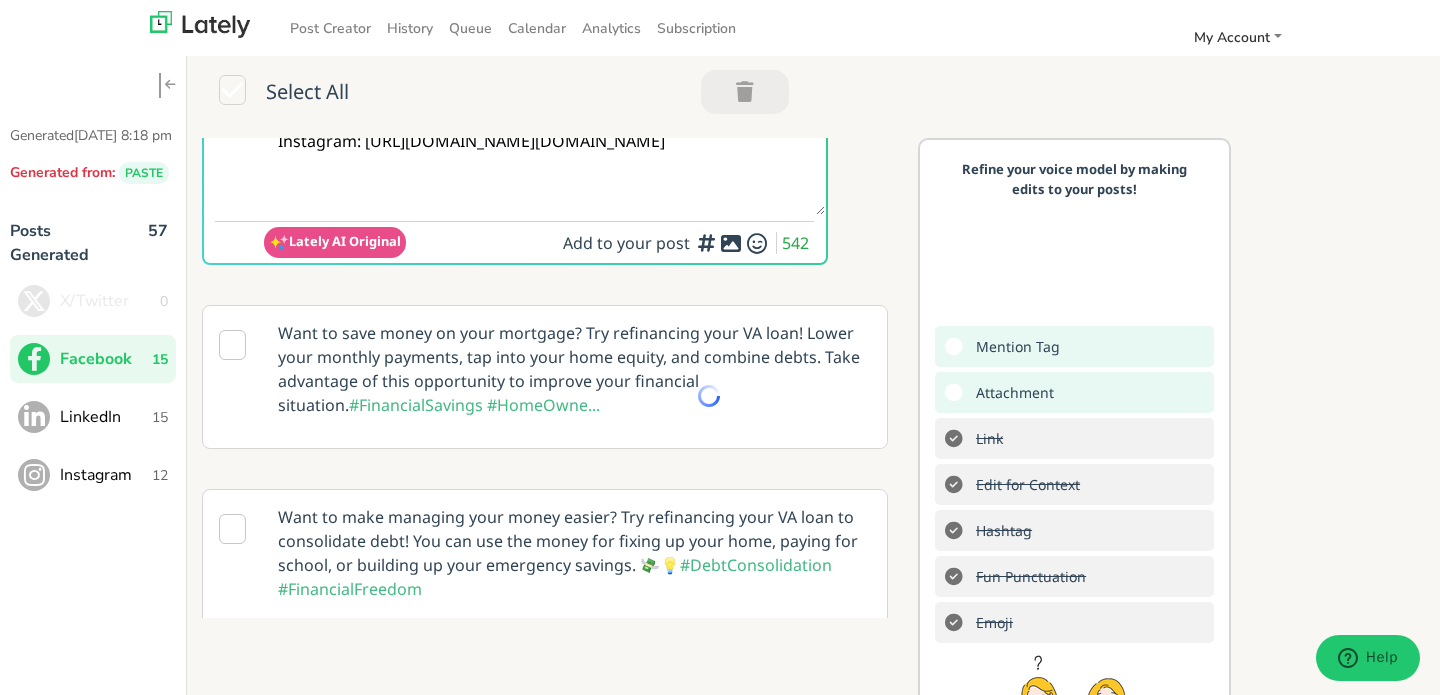 click at bounding box center (707, 246) 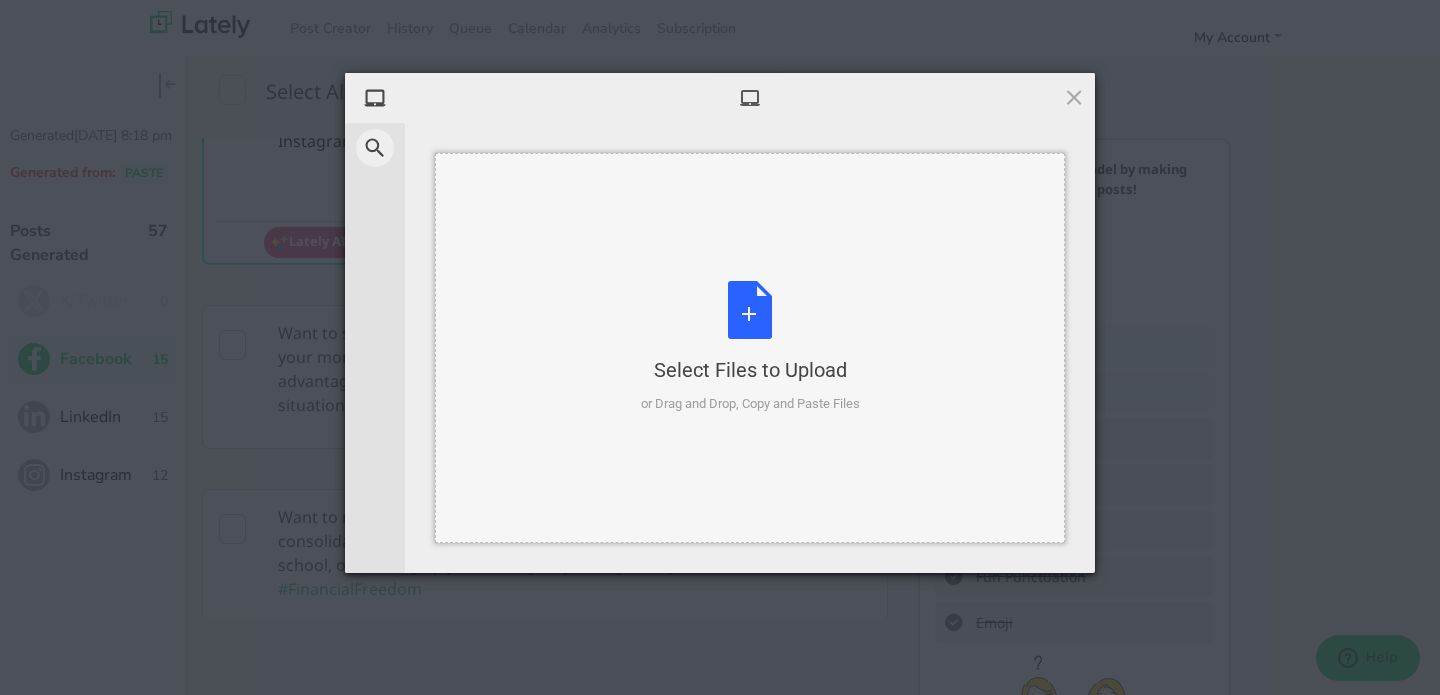 click on "Select Files to Upload
or Drag and Drop, Copy and Paste Files" at bounding box center (750, 347) 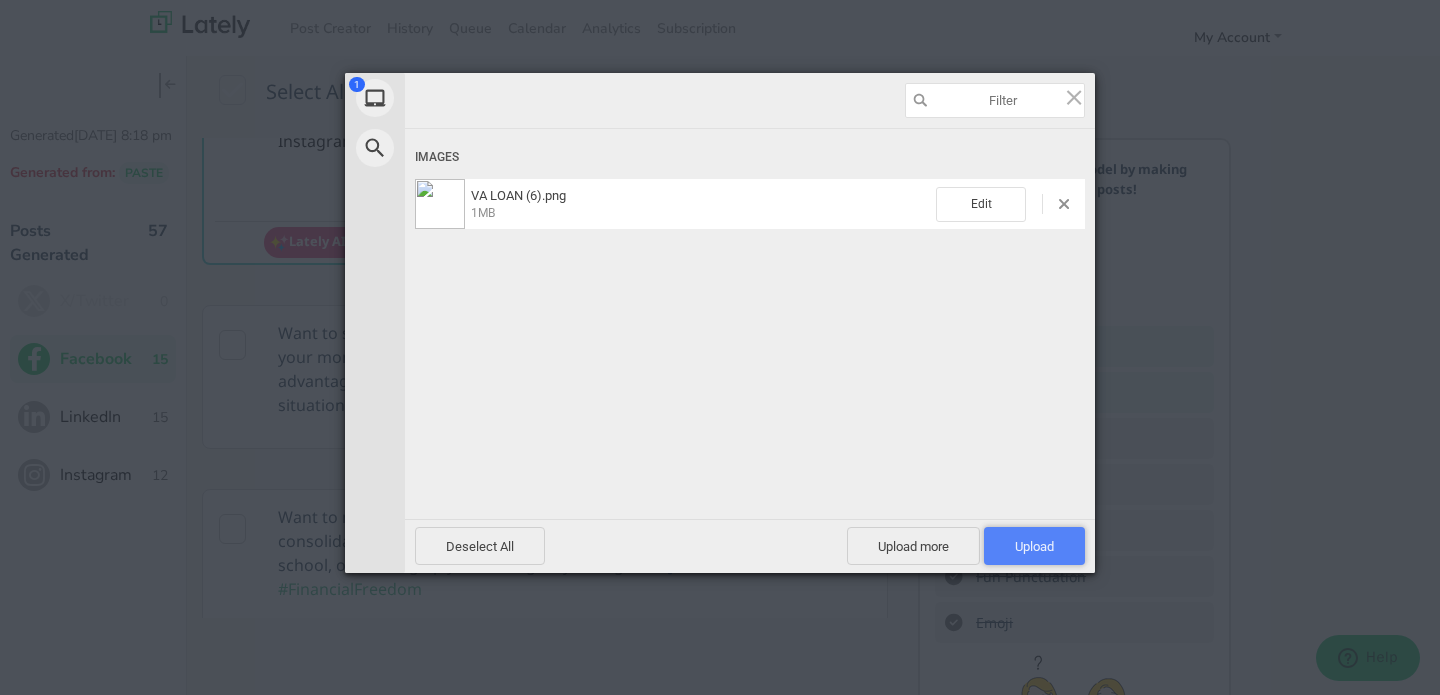 click on "Upload
1" at bounding box center [1034, 546] 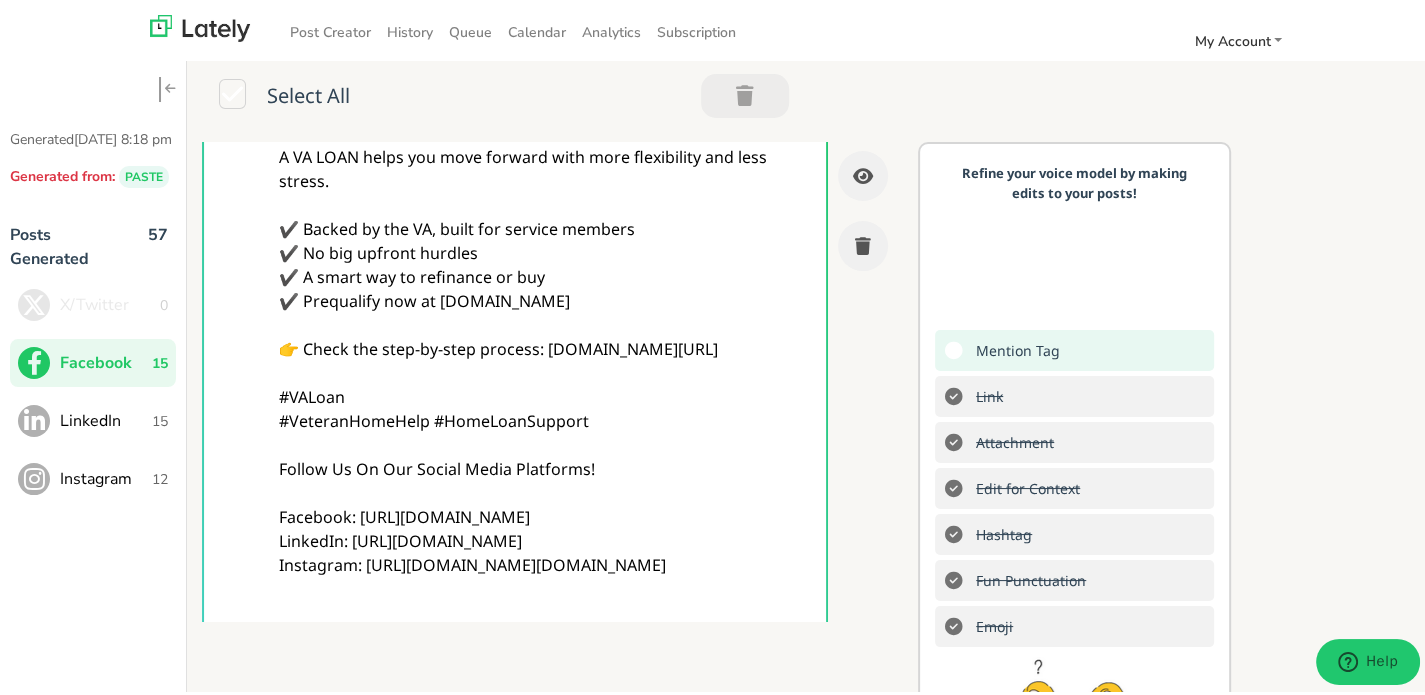 scroll, scrollTop: 29, scrollLeft: 0, axis: vertical 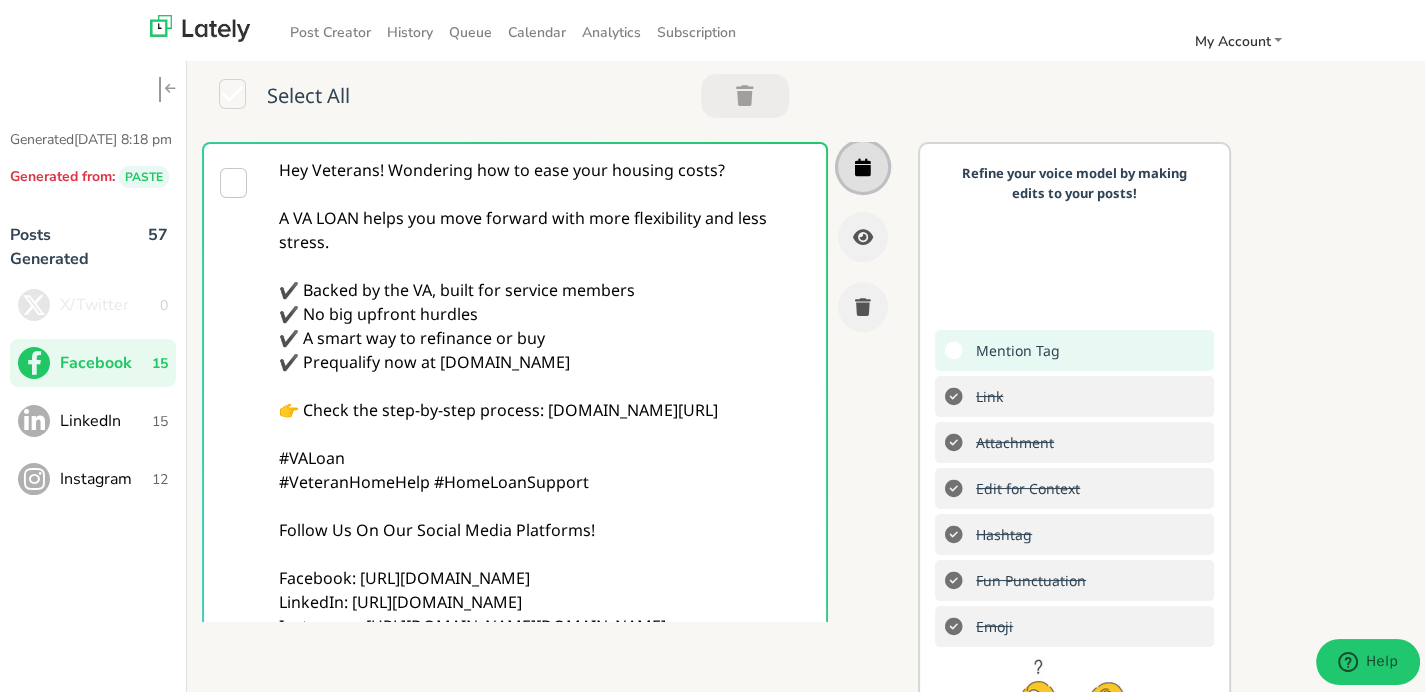 click at bounding box center (863, 163) 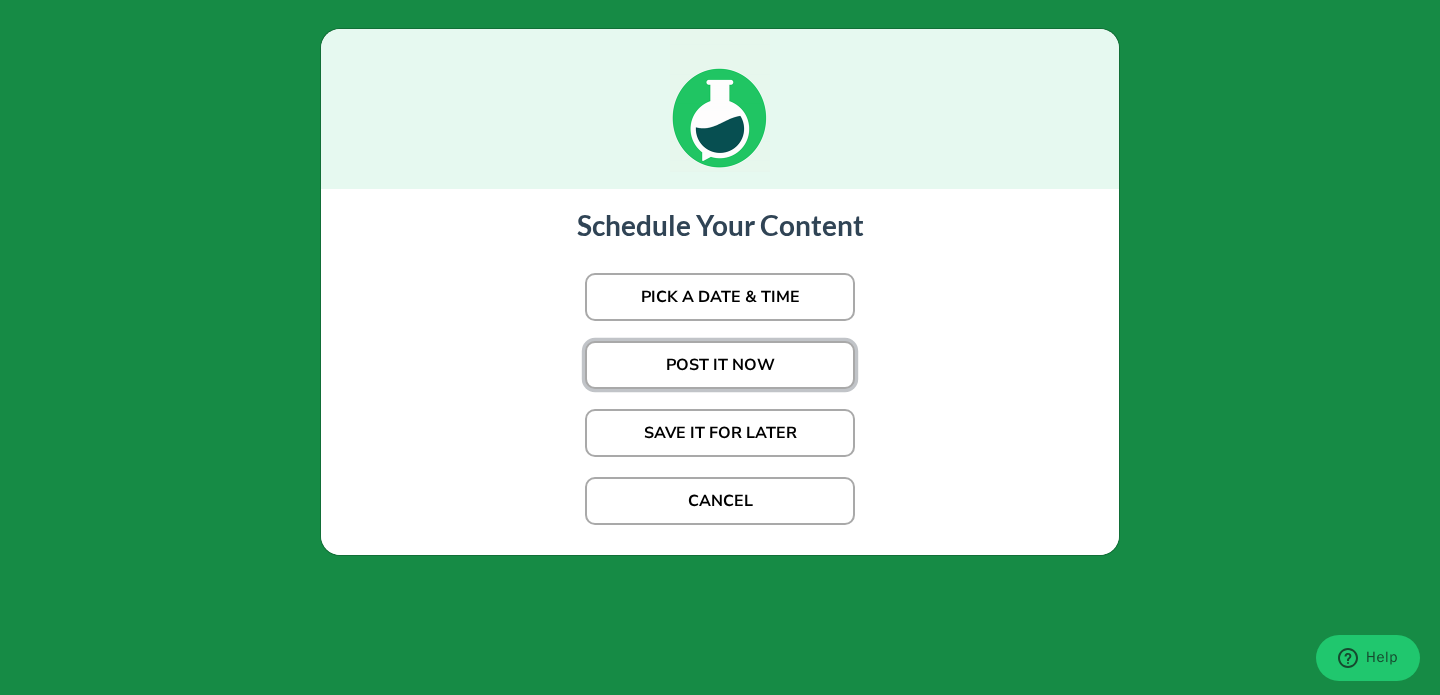 click on "POST IT NOW" at bounding box center (720, 365) 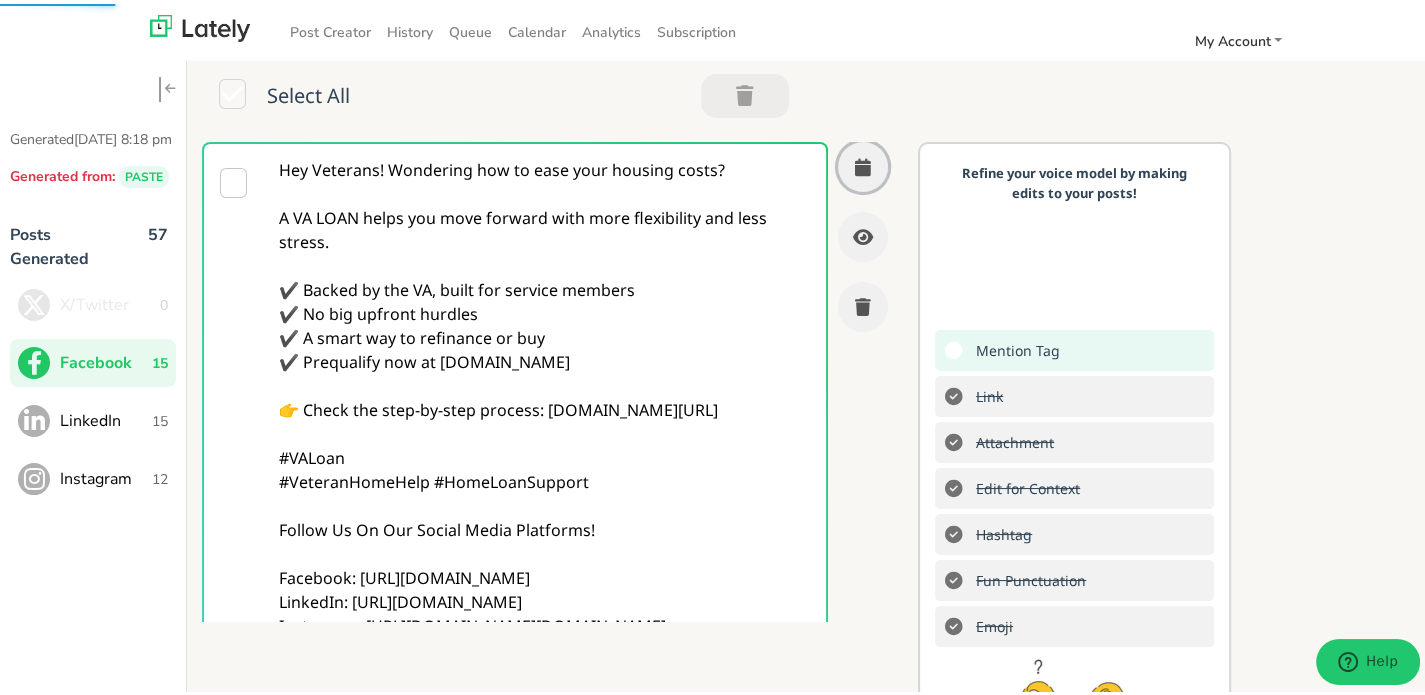 scroll, scrollTop: 0, scrollLeft: 0, axis: both 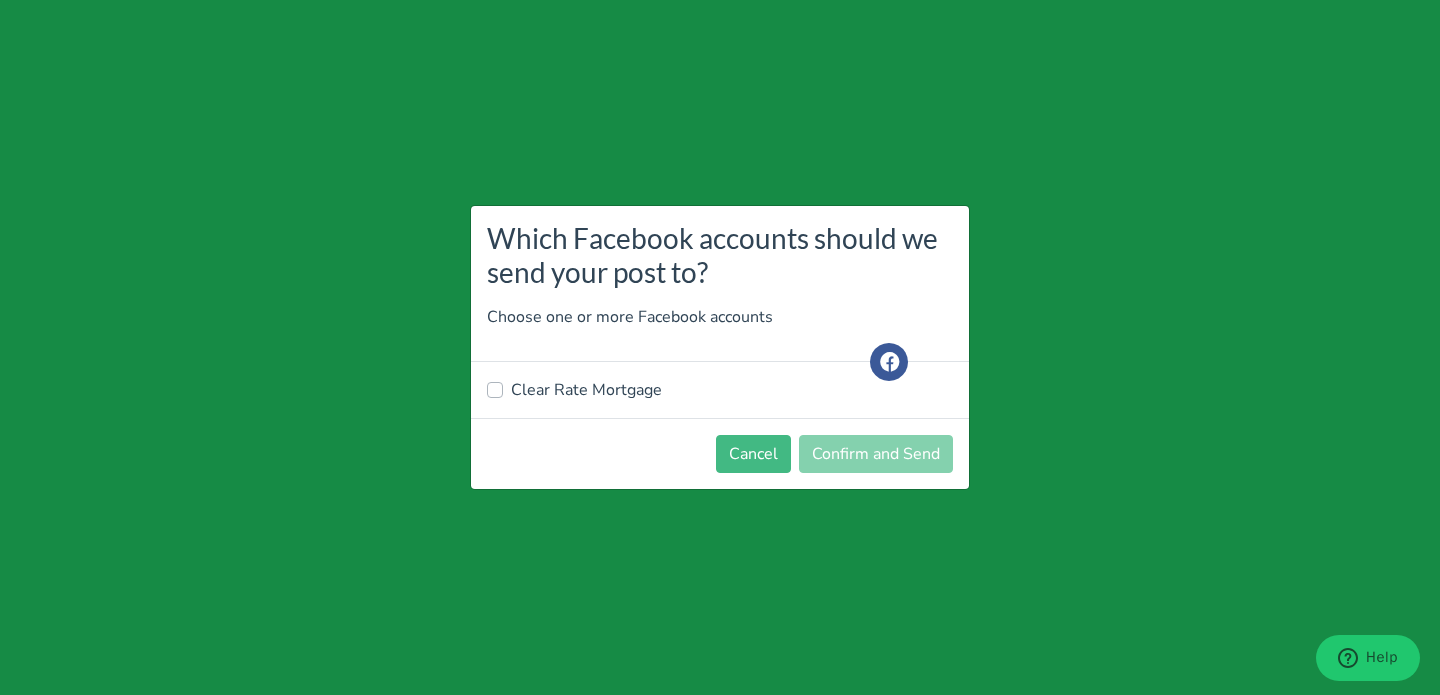 click on "Clear Rate Mortgage" at bounding box center (586, 390) 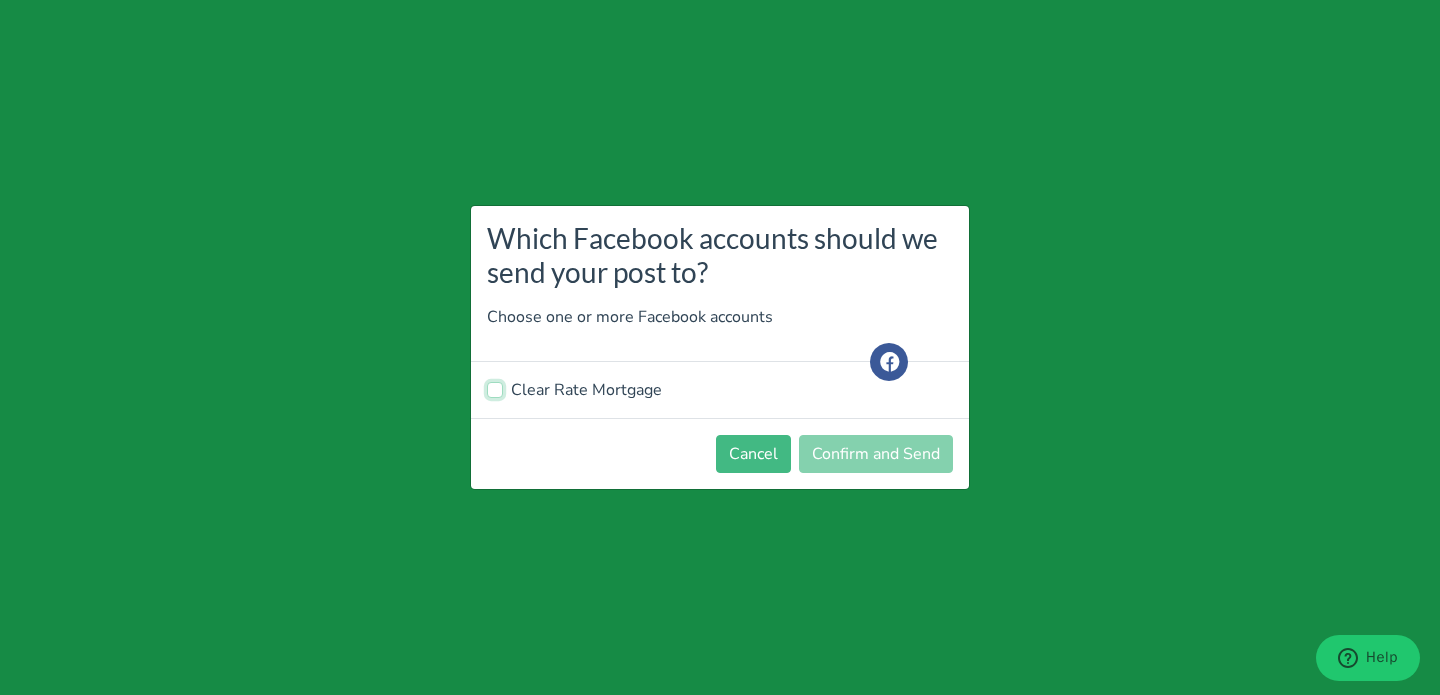 click on "Clear Rate Mortgage" at bounding box center (495, 388) 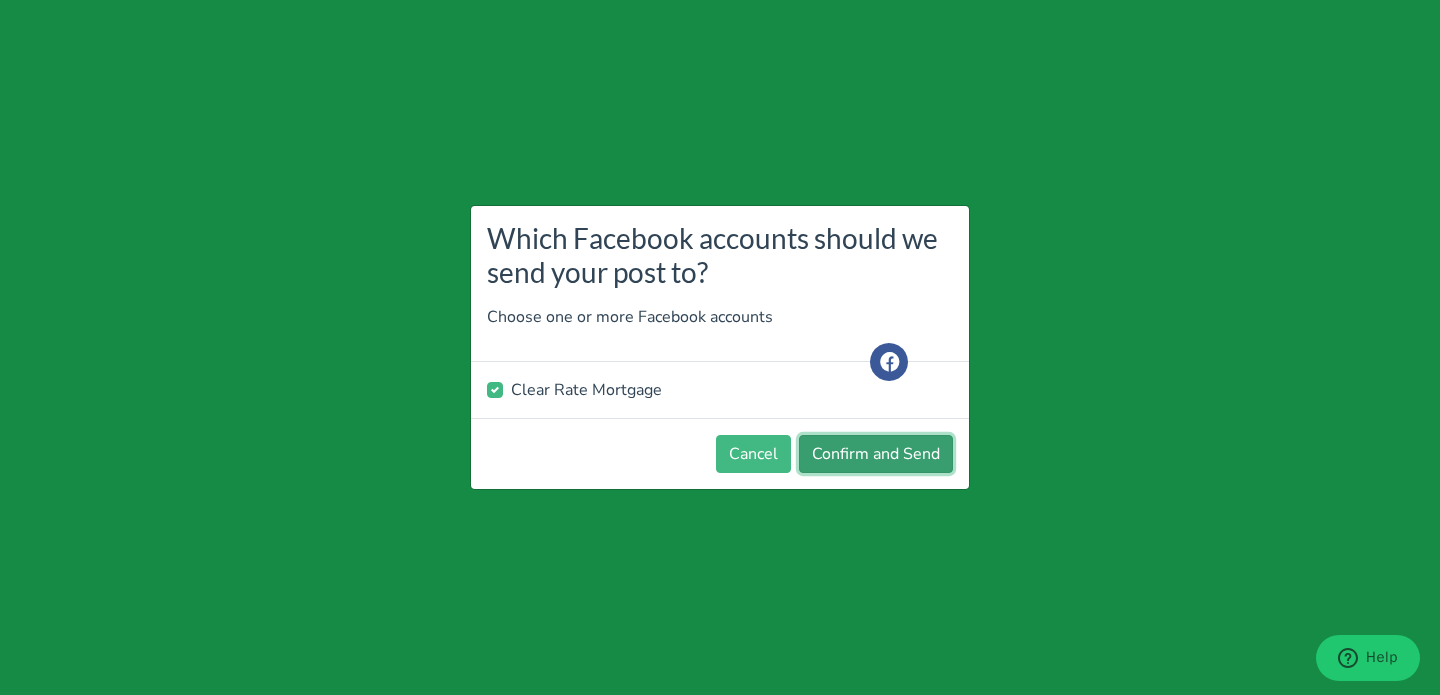 click on "Confirm and Send" at bounding box center [876, 454] 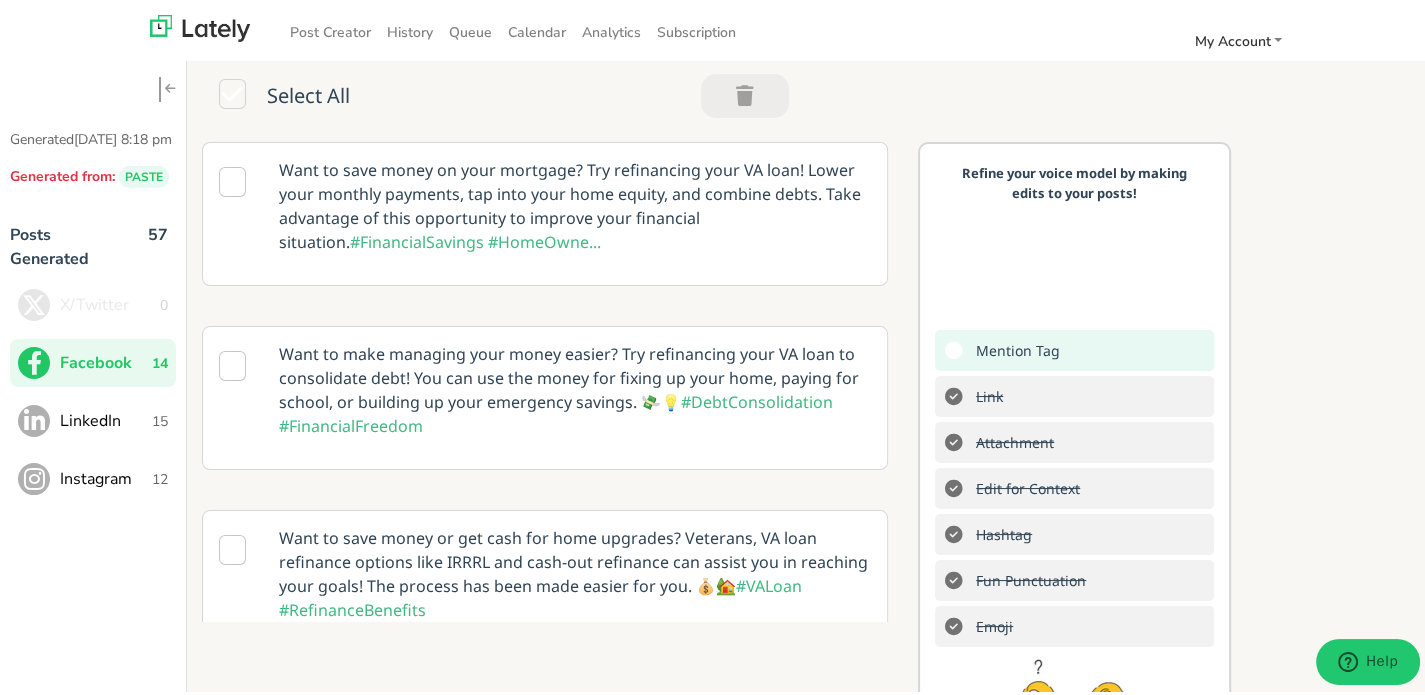 click on "LinkedIn 15" at bounding box center [93, 417] 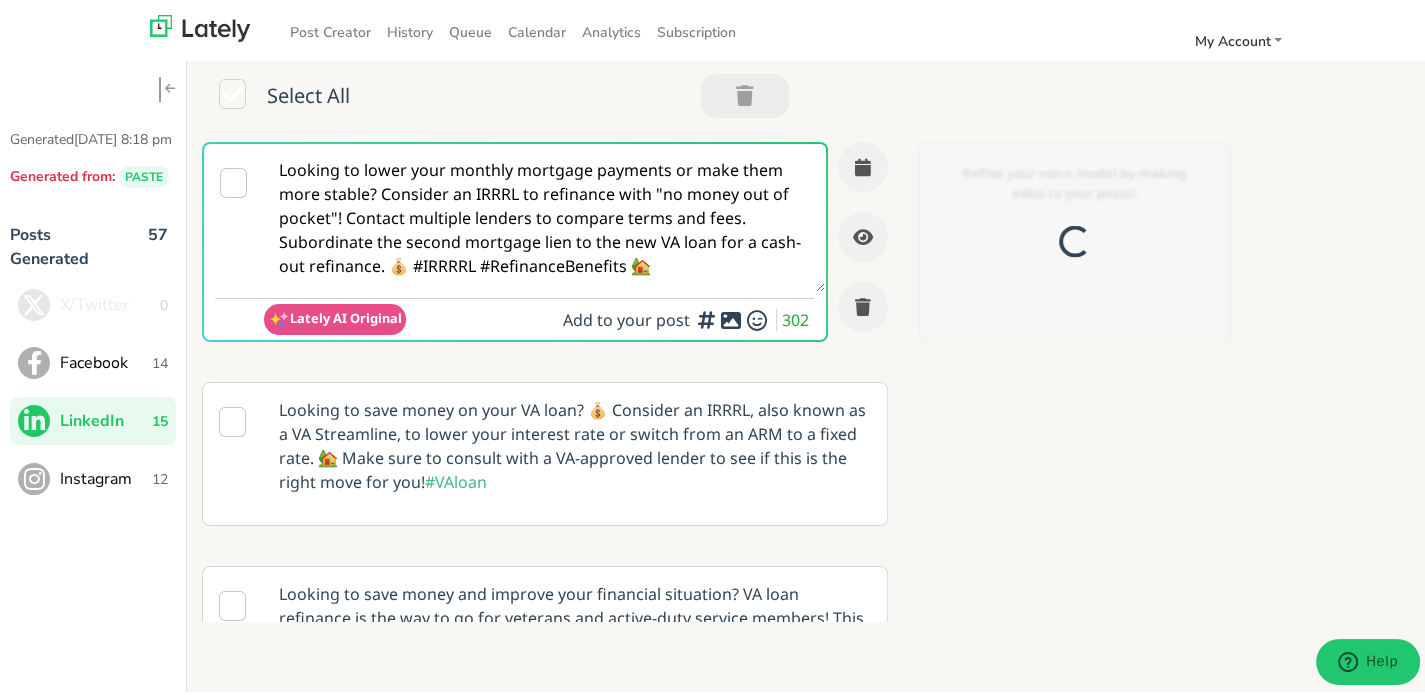 scroll, scrollTop: 0, scrollLeft: 0, axis: both 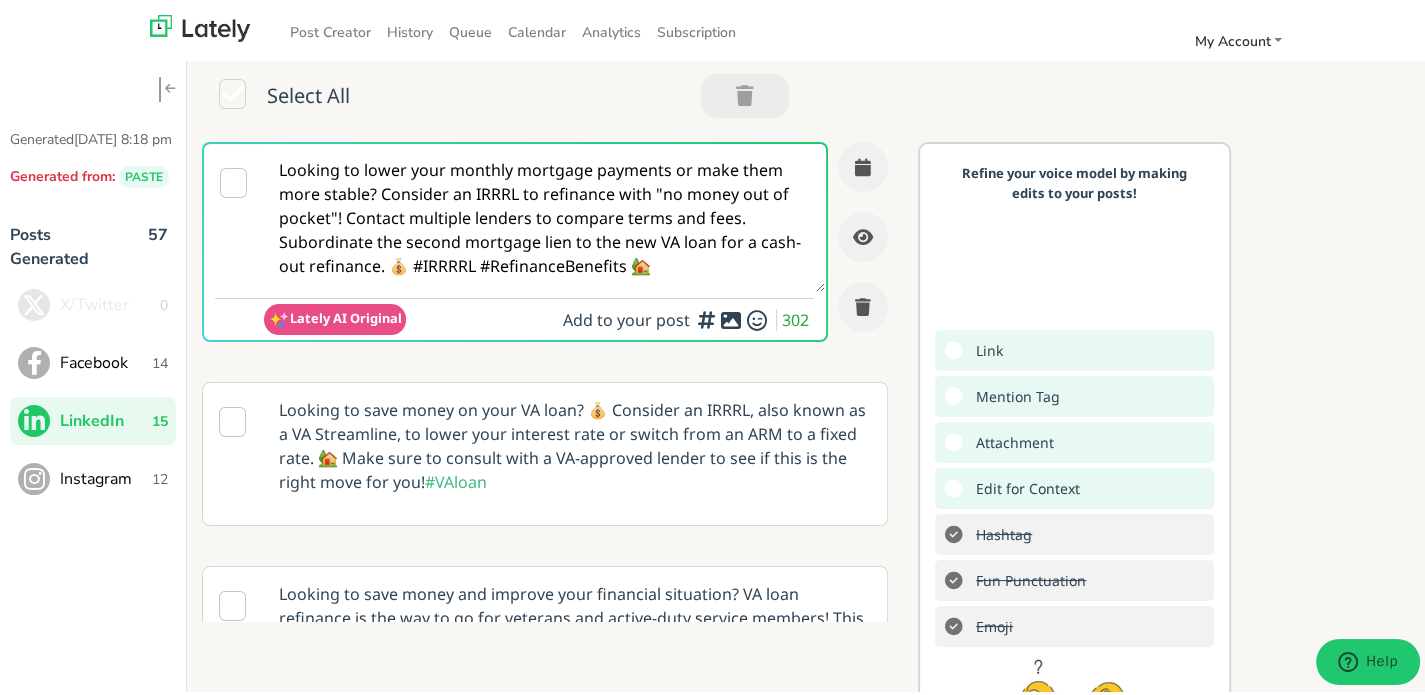 click on "Looking to lower your monthly mortgage payments or make them more stable? Consider an IRRRL to refinance with "no money out of pocket"! Contact multiple lenders to compare terms and fees. Subordinate the second mortgage lien to the new VA loan for a cash-out refinance. 💰 #IRRRRL #RefinanceBenefits 🏡" at bounding box center [544, 214] 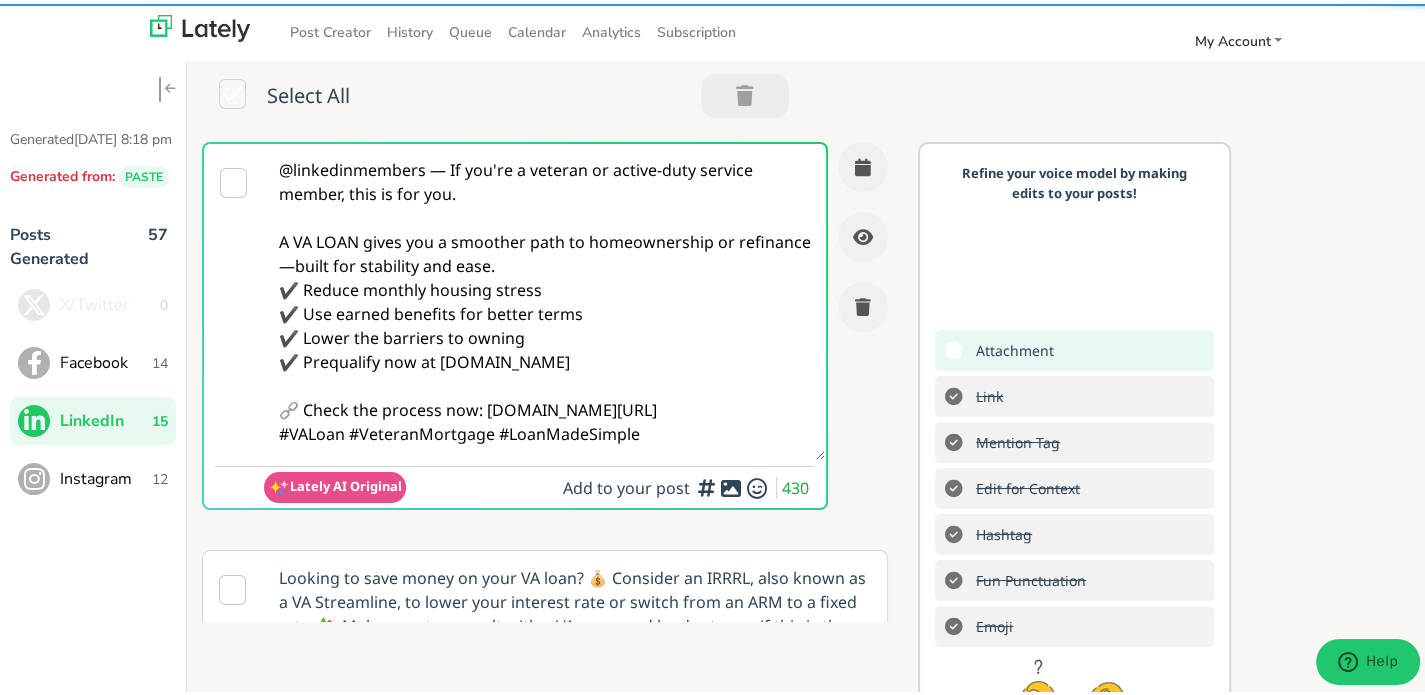 click on "@linkedinmembers — If you're a veteran or active-duty service member, this is for you.
A VA LOAN gives you a smoother path to homeownership or refinance—built for stability and ease.
✔️ Reduce monthly housing stress
✔️ Use earned benefits for better terms
✔️ Lower the barriers to owning
✔️ Prequalify now at [DOMAIN_NAME]
🔗 Check the process now: [DOMAIN_NAME][URL]
#VALoan #VeteranMortgage #LoanMadeSimple" at bounding box center [544, 298] 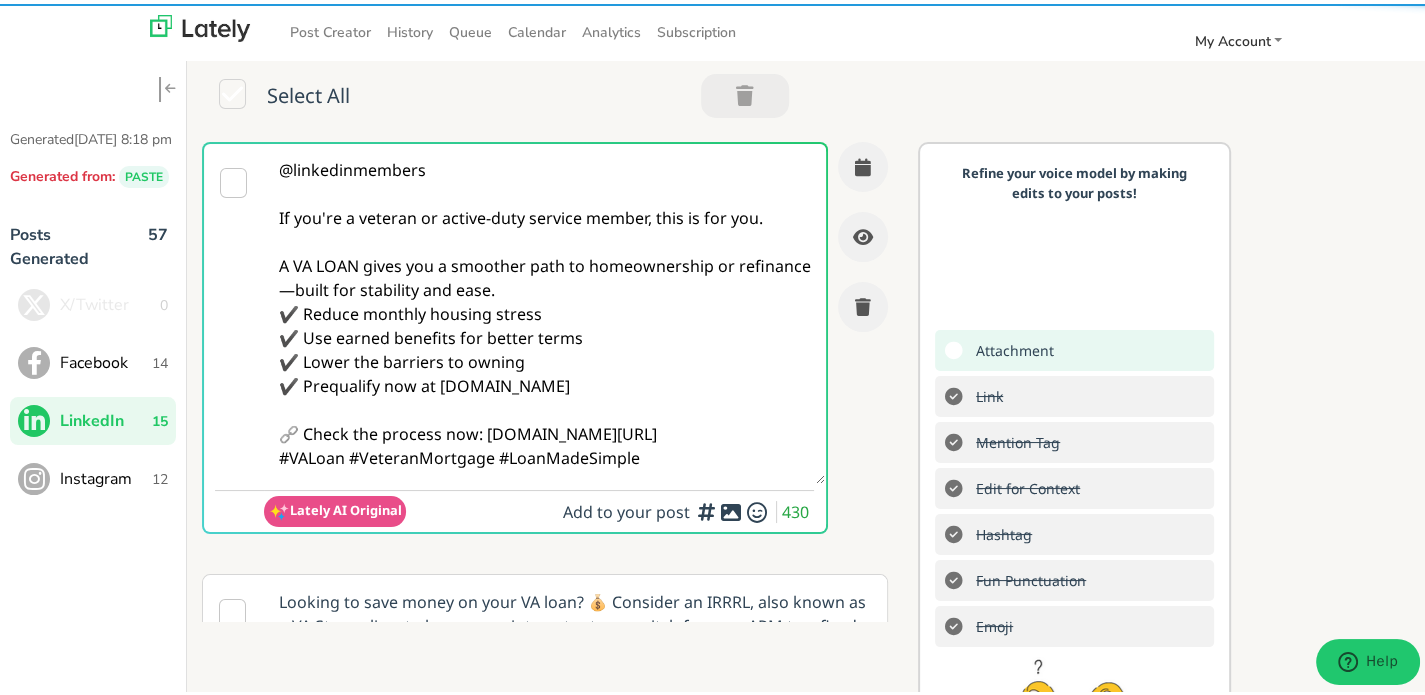 click on "@linkedinmembers
If you're a veteran or active-duty service member, this is for you.
A VA LOAN gives you a smoother path to homeownership or refinance—built for stability and ease.
✔️ Reduce monthly housing stress
✔️ Use earned benefits for better terms
✔️ Lower the barriers to owning
✔️ Prequalify now at [DOMAIN_NAME]
🔗 Check the process now: [DOMAIN_NAME][URL]
#VALoan #VeteranMortgage #LoanMadeSimple" at bounding box center (544, 310) 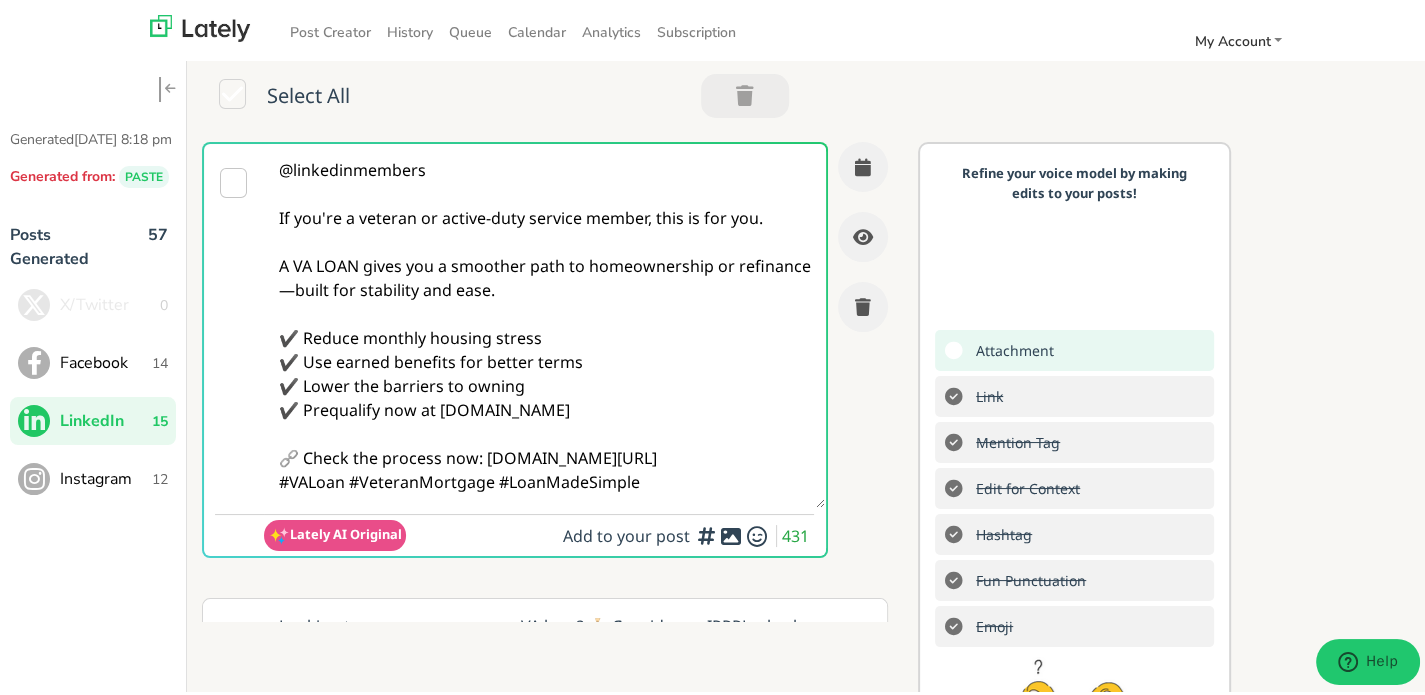 click on "@linkedinmembers
If you're a veteran or active-duty service member, this is for you.
A VA LOAN gives you a smoother path to homeownership or refinance—built for stability and ease.
✔️ Reduce monthly housing stress
✔️ Use earned benefits for better terms
✔️ Lower the barriers to owning
✔️ Prequalify now at [DOMAIN_NAME]
🔗 Check the process now: [DOMAIN_NAME][URL]
#VALoan #VeteranMortgage #LoanMadeSimple" at bounding box center (544, 322) 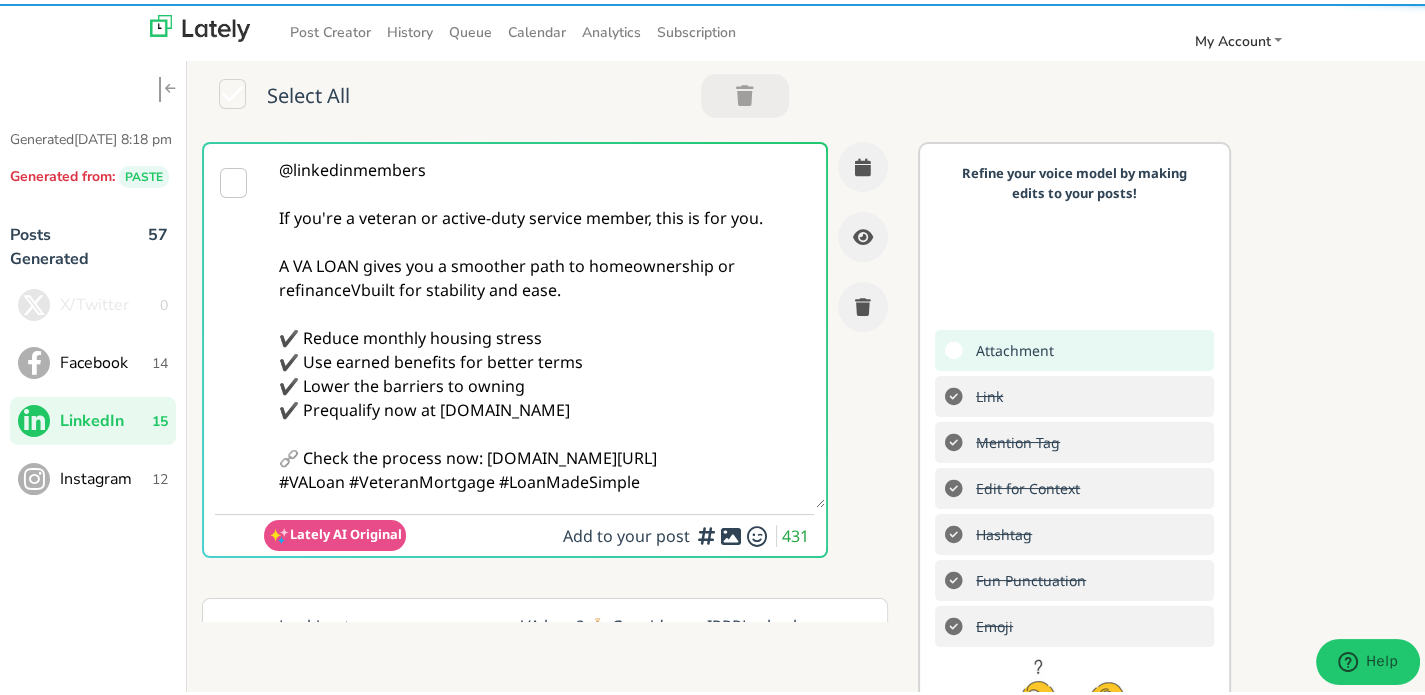 click on "@linkedinmembers
If you're a veteran or active-duty service member, this is for you.
A VA LOAN gives you a smoother path to homeownership or refinanceVbuilt for stability and ease.
✔️ Reduce monthly housing stress
✔️ Use earned benefits for better terms
✔️ Lower the barriers to owning
✔️ Prequalify now at [DOMAIN_NAME]
🔗 Check the process now: [DOMAIN_NAME][URL]
#VALoan #VeteranMortgage #LoanMadeSimple" at bounding box center (544, 322) 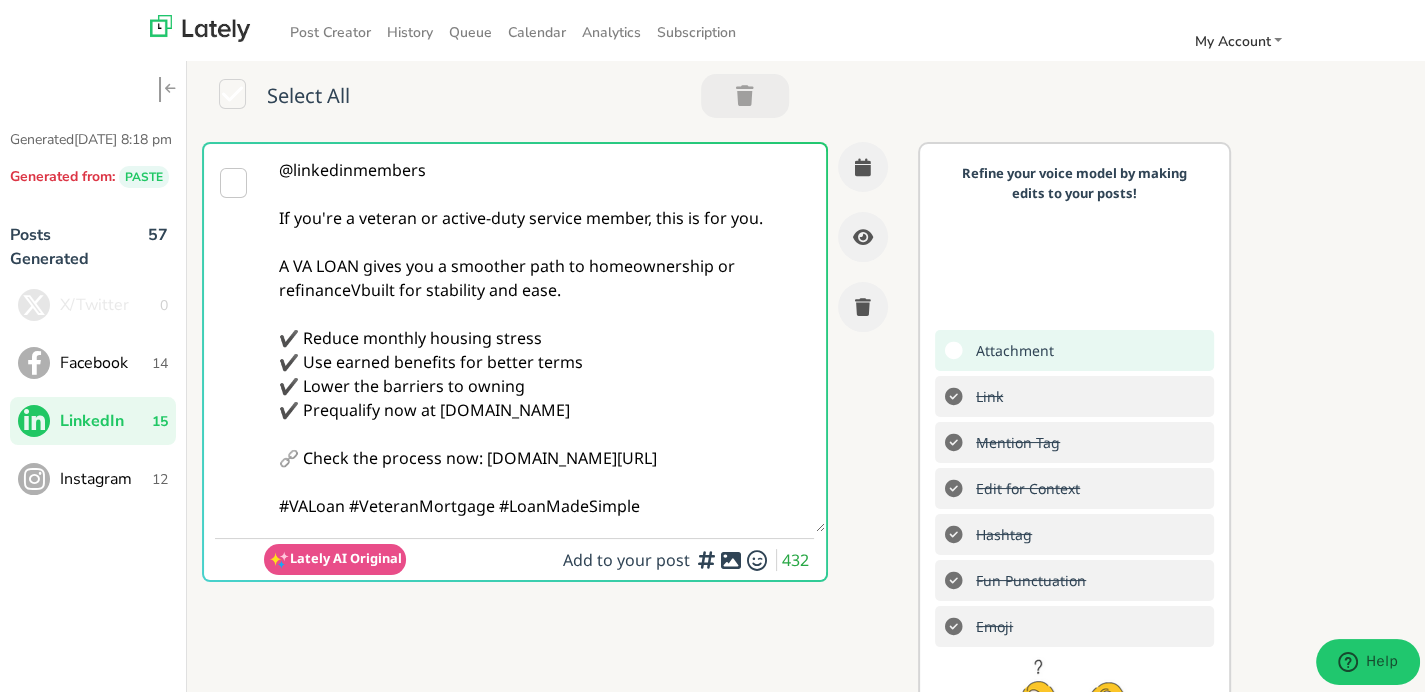 click on "@linkedinmembers
If you're a veteran or active-duty service member, this is for you.
A VA LOAN gives you a smoother path to homeownership or refinanceVbuilt for stability and ease.
✔️ Reduce monthly housing stress
✔️ Use earned benefits for better terms
✔️ Lower the barriers to owning
✔️ Prequalify now at [DOMAIN_NAME]
🔗 Check the process now: [DOMAIN_NAME][URL]
#VALoan #VeteranMortgage #LoanMadeSimple" at bounding box center (544, 334) 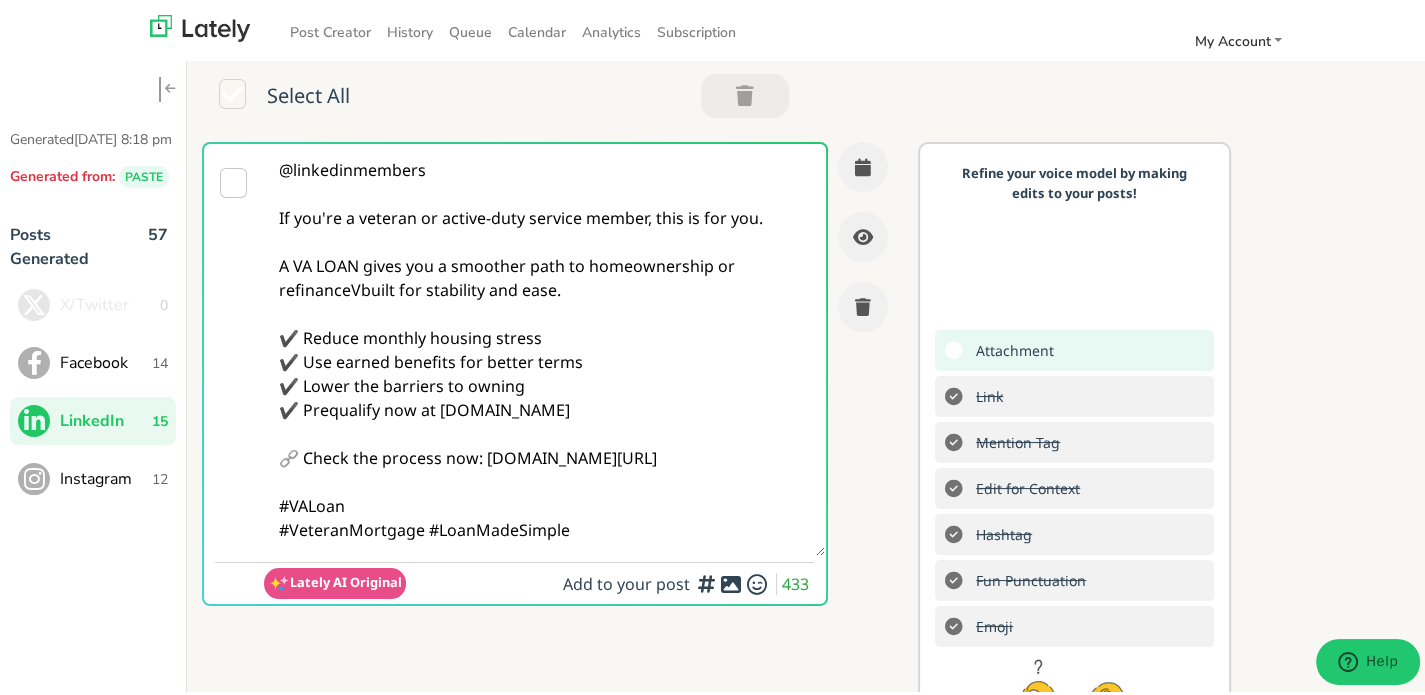 click on "@linkedinmembers
If you're a veteran or active-duty service member, this is for you.
A VA LOAN gives you a smoother path to homeownership or refinanceVbuilt for stability and ease.
✔️ Reduce monthly housing stress
✔️ Use earned benefits for better terms
✔️ Lower the barriers to owning
✔️ Prequalify now at [DOMAIN_NAME]
🔗 Check the process now: [DOMAIN_NAME][URL]
#VALoan
#VeteranMortgage #LoanMadeSimple" at bounding box center (544, 346) 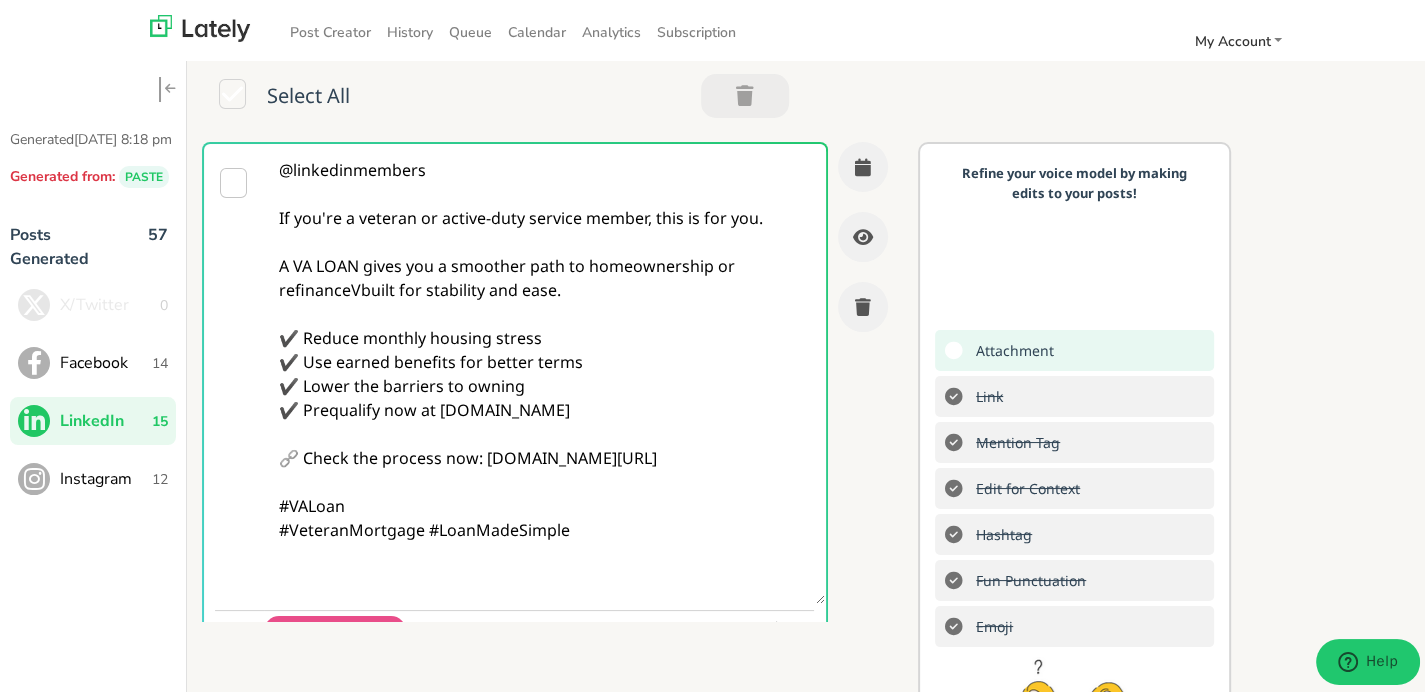paste on "Follow Us On Our Social Media Platforms!
Facebook: [URL][DOMAIN_NAME]
LinkedIn: [URL][DOMAIN_NAME]
Instagram: [URL][DOMAIN_NAME][DOMAIN_NAME]" 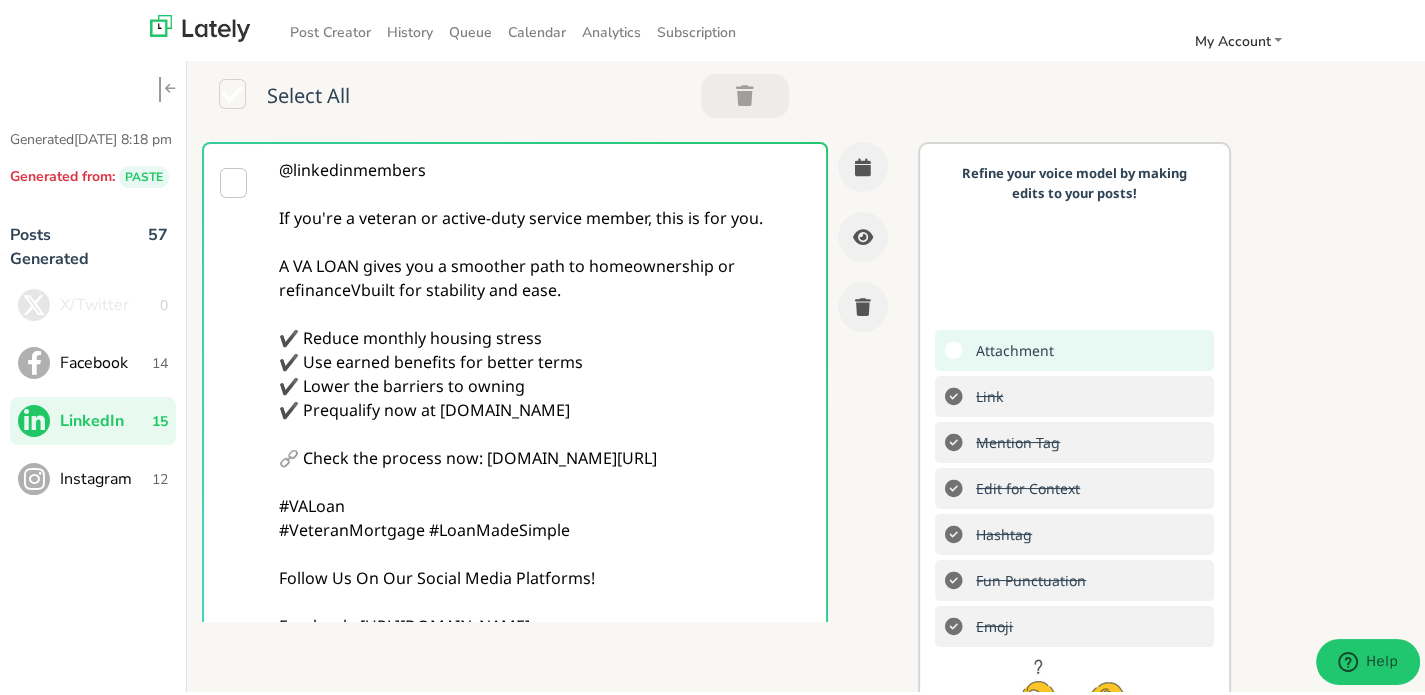 scroll, scrollTop: 85, scrollLeft: 0, axis: vertical 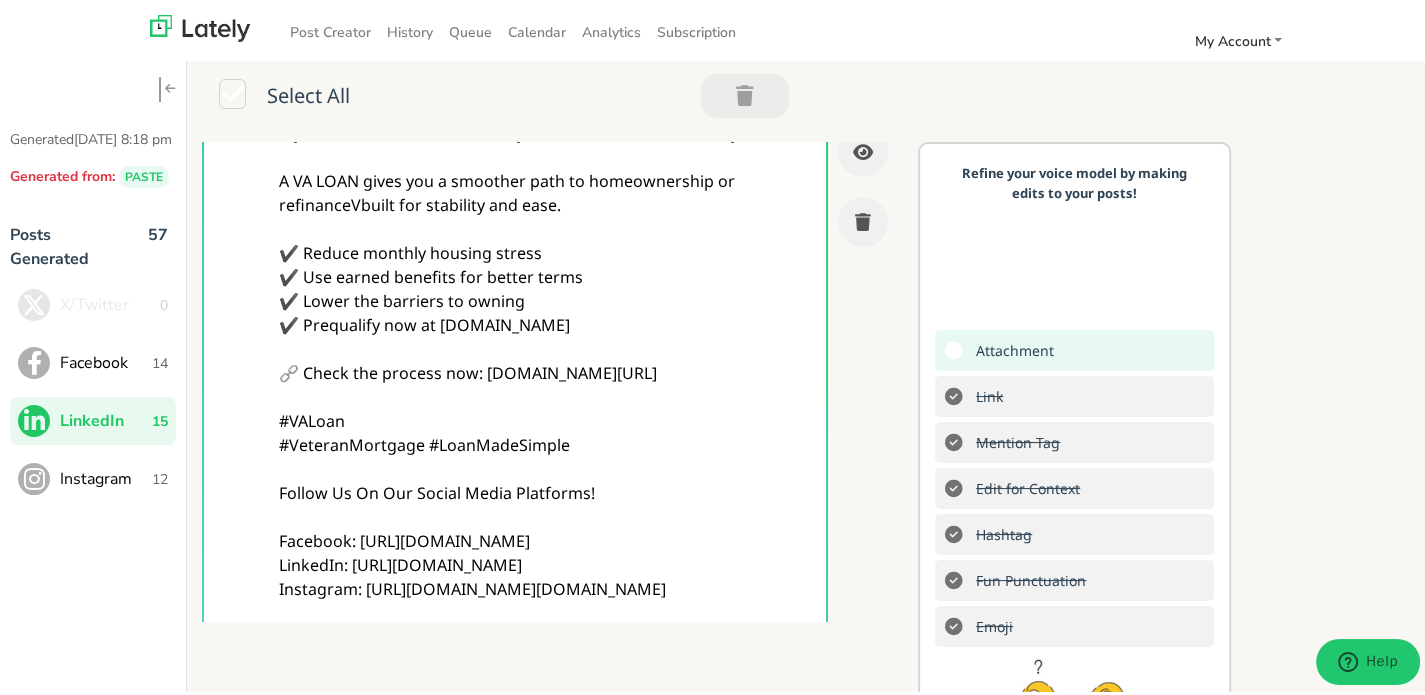 type on "@linkedinmembers
If you're a veteran or active-duty service member, this is for you.
A VA LOAN gives you a smoother path to homeownership or refinanceVbuilt for stability and ease.
✔️ Reduce monthly housing stress
✔️ Use earned benefits for better terms
✔️ Lower the barriers to owning
✔️ Prequalify now at [DOMAIN_NAME]
🔗 Check the process now: [DOMAIN_NAME][URL]
#VALoan
#VeteranMortgage #LoanMadeSimple
Follow Us On Our Social Media Platforms!
Facebook: [URL][DOMAIN_NAME]
LinkedIn: [URL][DOMAIN_NAME]
Instagram: [URL][DOMAIN_NAME][DOMAIN_NAME]" 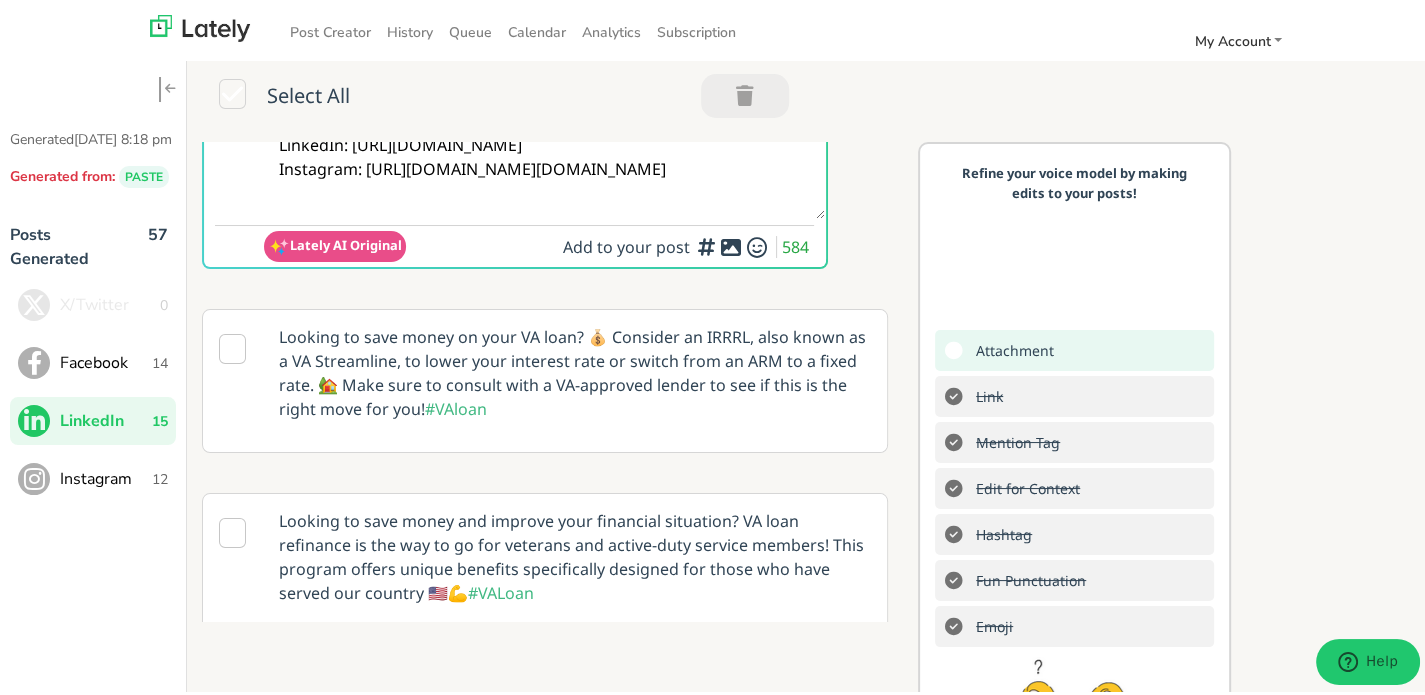 click at bounding box center (707, 246) 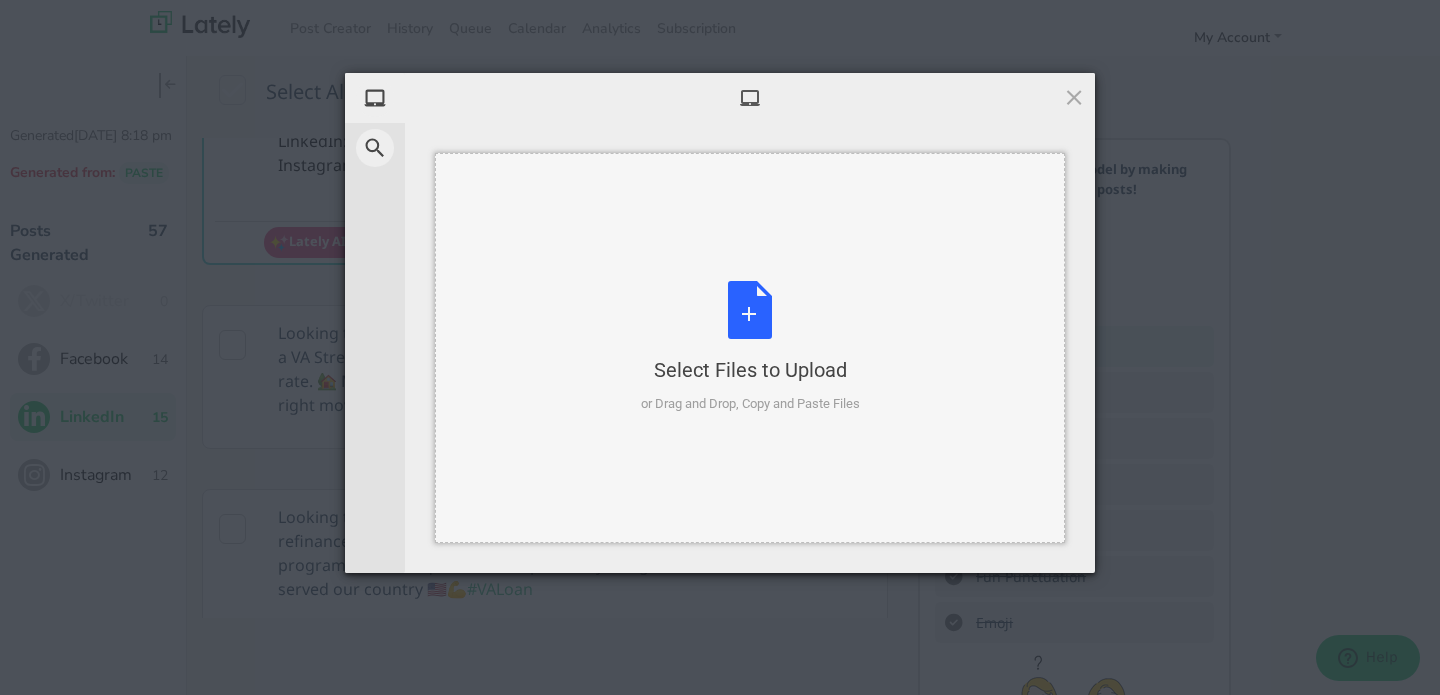 click on "Select Files to Upload
or Drag and Drop, Copy and Paste Files" at bounding box center [750, 348] 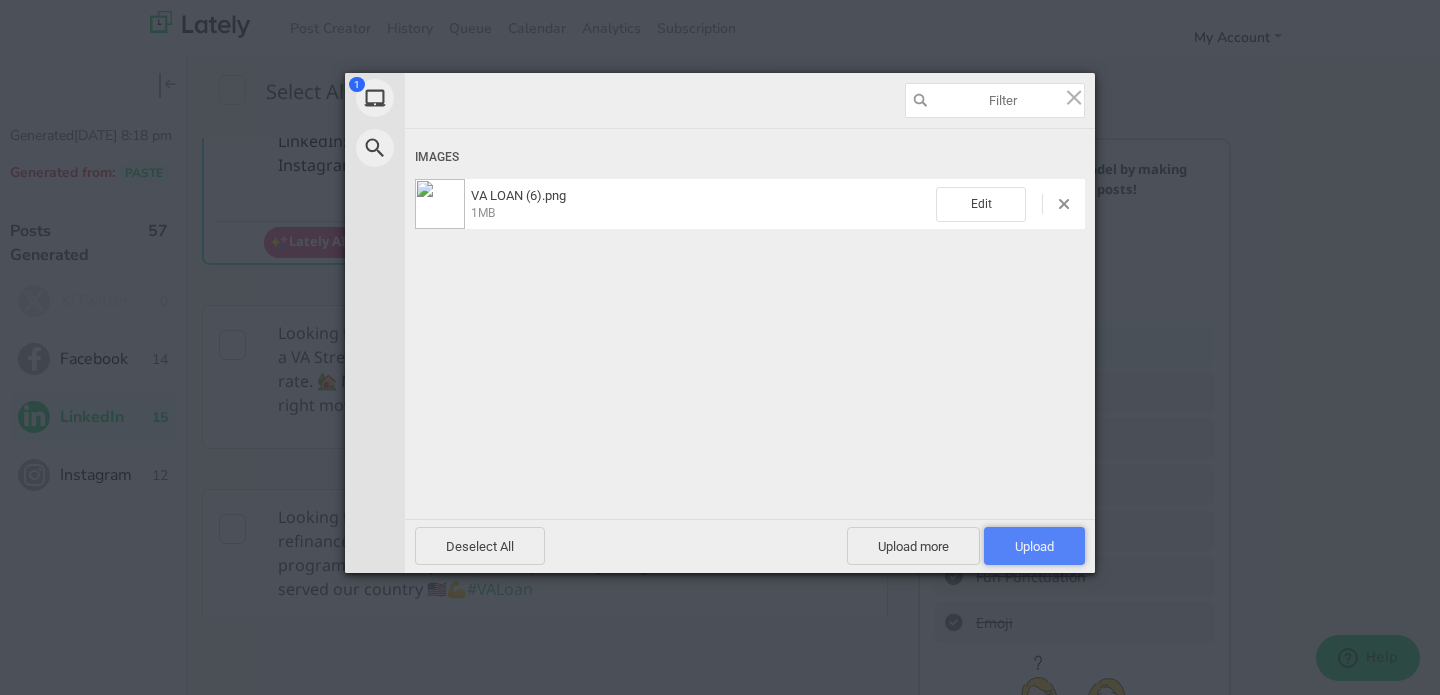 click on "Upload
1" at bounding box center (1034, 546) 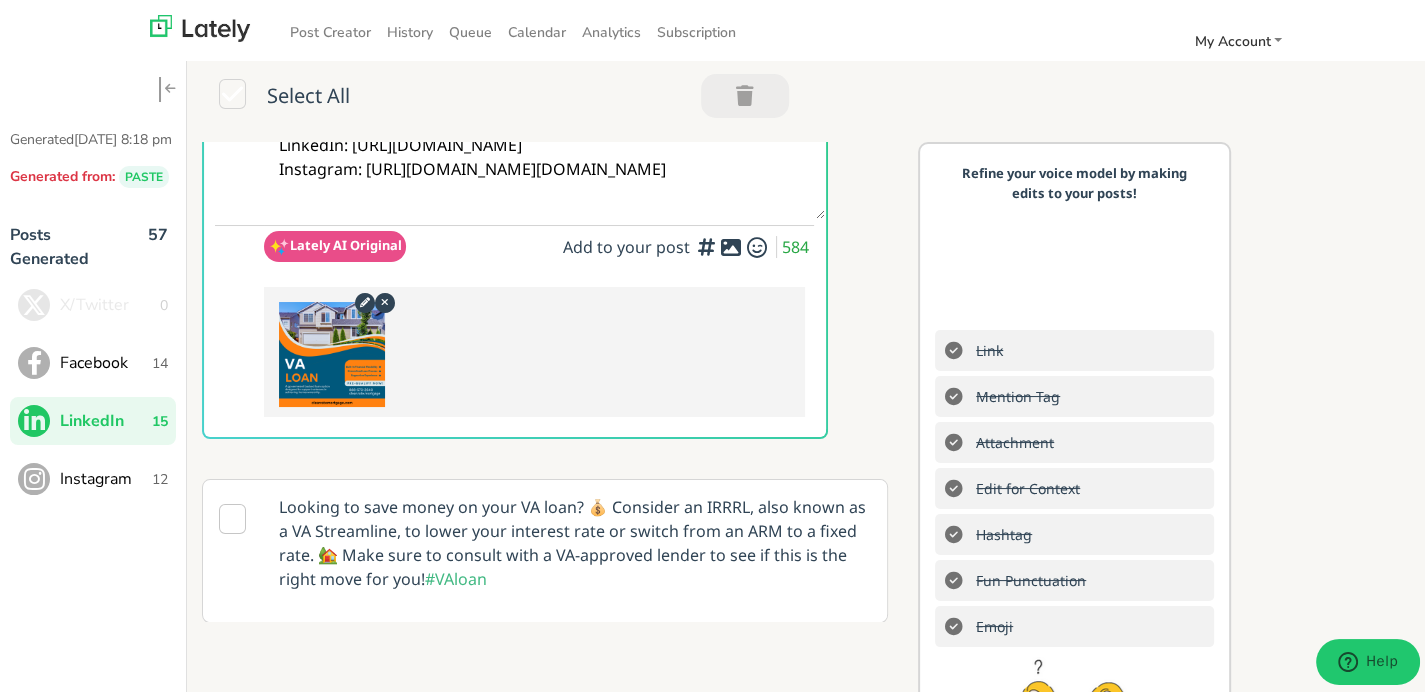 click on "Refine your voice model by making edits to your posts! Link Mention Tag Attachment Edit for Context Hashtag Fun Punctuation Emoji [PERSON_NAME] Suggestion  Like food, how you VISUALLY arrange words makes what you’re trying to communicate more digestible, actionable and more trustworthy." at bounding box center [1074, 516] 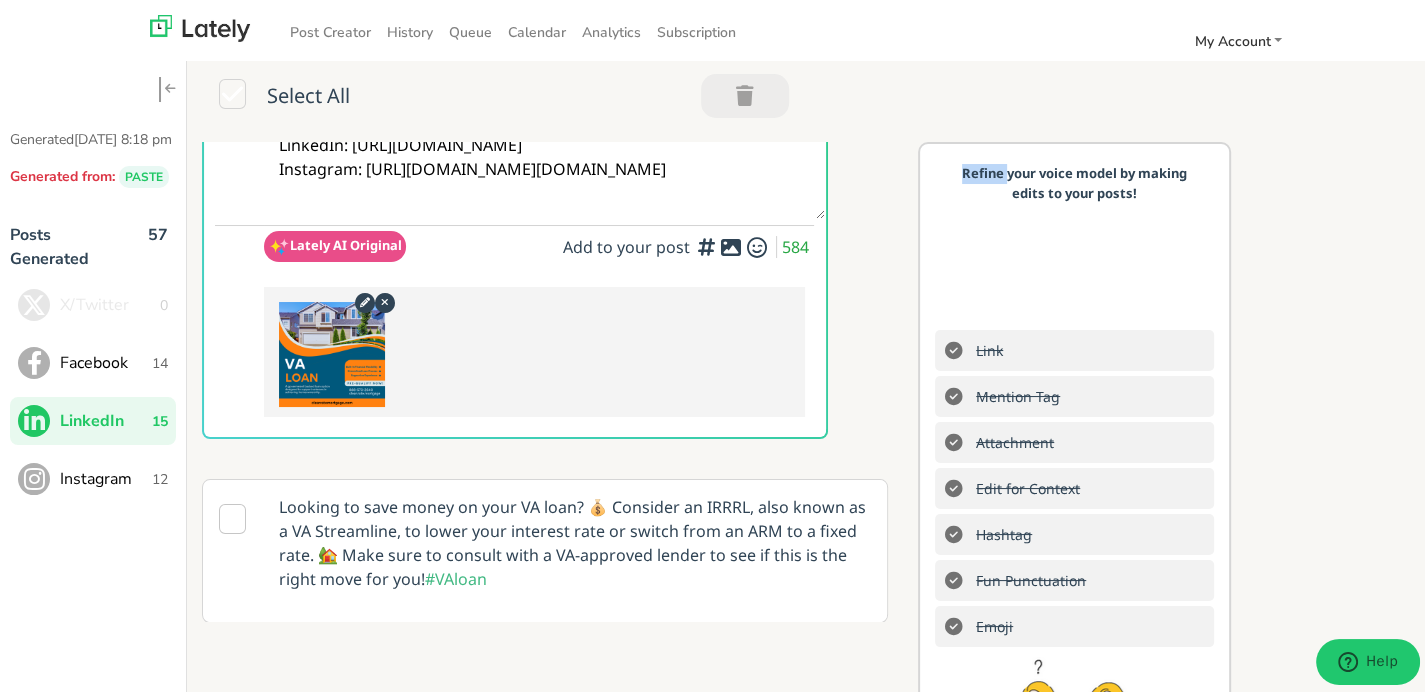 click on "Refine your voice model by making edits to your posts! Link Mention Tag Attachment Edit for Context Hashtag Fun Punctuation Emoji [PERSON_NAME] Suggestion  Like food, how you VISUALLY arrange words makes what you’re trying to communicate more digestible, actionable and more trustworthy." at bounding box center (1074, 516) 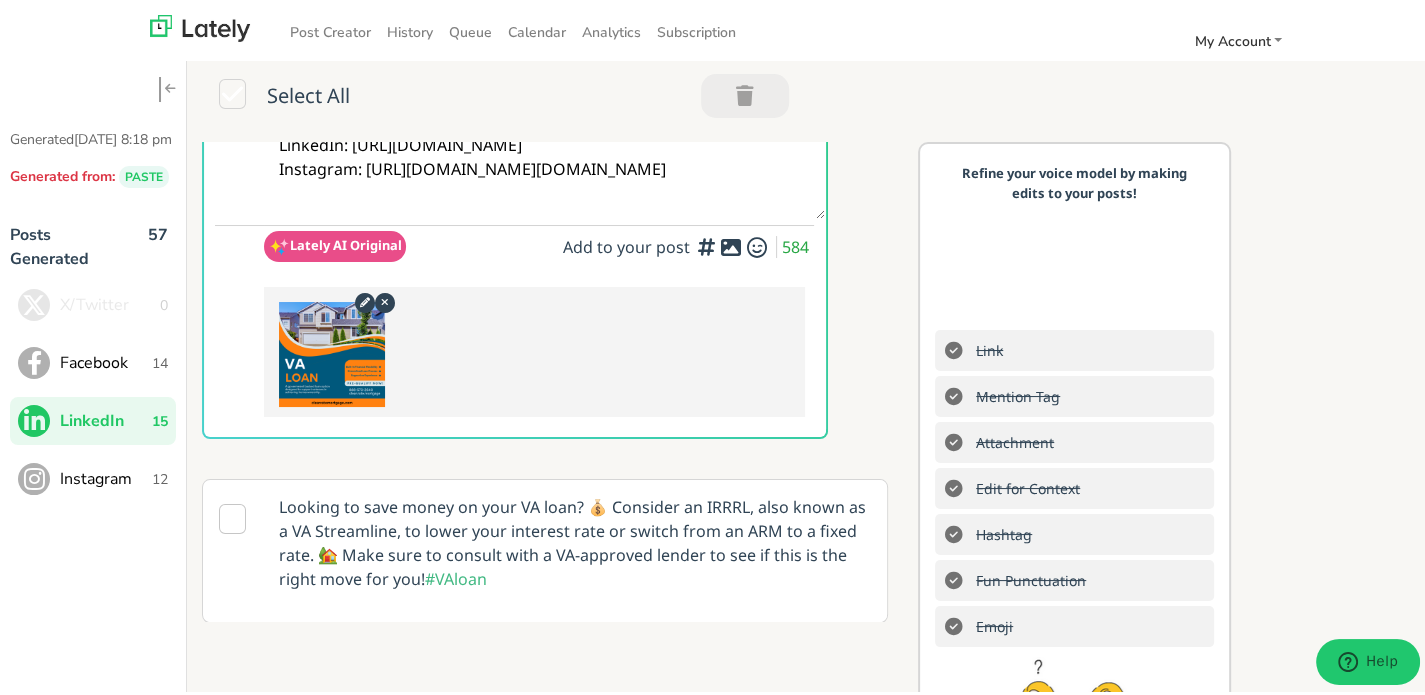 click on "@linkedinmembers
If you're a veteran or active-duty service member, this is for you.
A VA LOAN gives you a smoother path to homeownership or refinanceVbuilt for stability and ease.
✔️ Reduce monthly housing stress
✔️ Use earned benefits for better terms
✔️ Lower the barriers to owning
✔️ Prequalify now at [DOMAIN_NAME]
🔗 Check the process now: [DOMAIN_NAME][URL]
#VALoan
#VeteranMortgage #LoanMadeSimple
Follow Us On Our Social Media Platforms!
Facebook: [URL][DOMAIN_NAME]
LinkedIn: [URL][DOMAIN_NAME]
Instagram: [URL][DOMAIN_NAME][DOMAIN_NAME]  Lately AI Original Add to your post    584 Looking to save money on your VA loan? 💰 Consider an IRRRL, also known as a VA Streamline, to lower your interest rate or switch from an ARM to a fixed rate. 🏡 Make sure to consult with a VA-approved lender to see if this is the right move for you!  #VAloan   #VALoan   #[GEOGRAPHIC_DATA]" at bounding box center (813, 516) 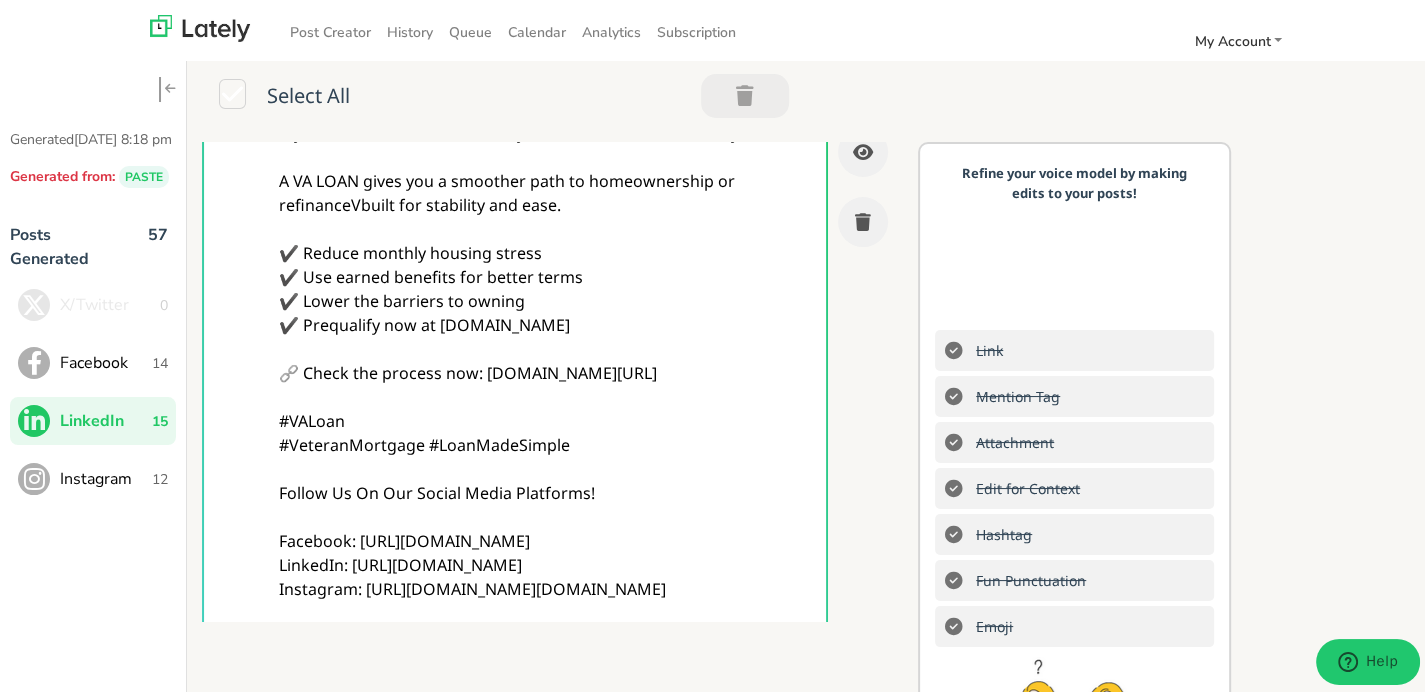 scroll, scrollTop: 0, scrollLeft: 0, axis: both 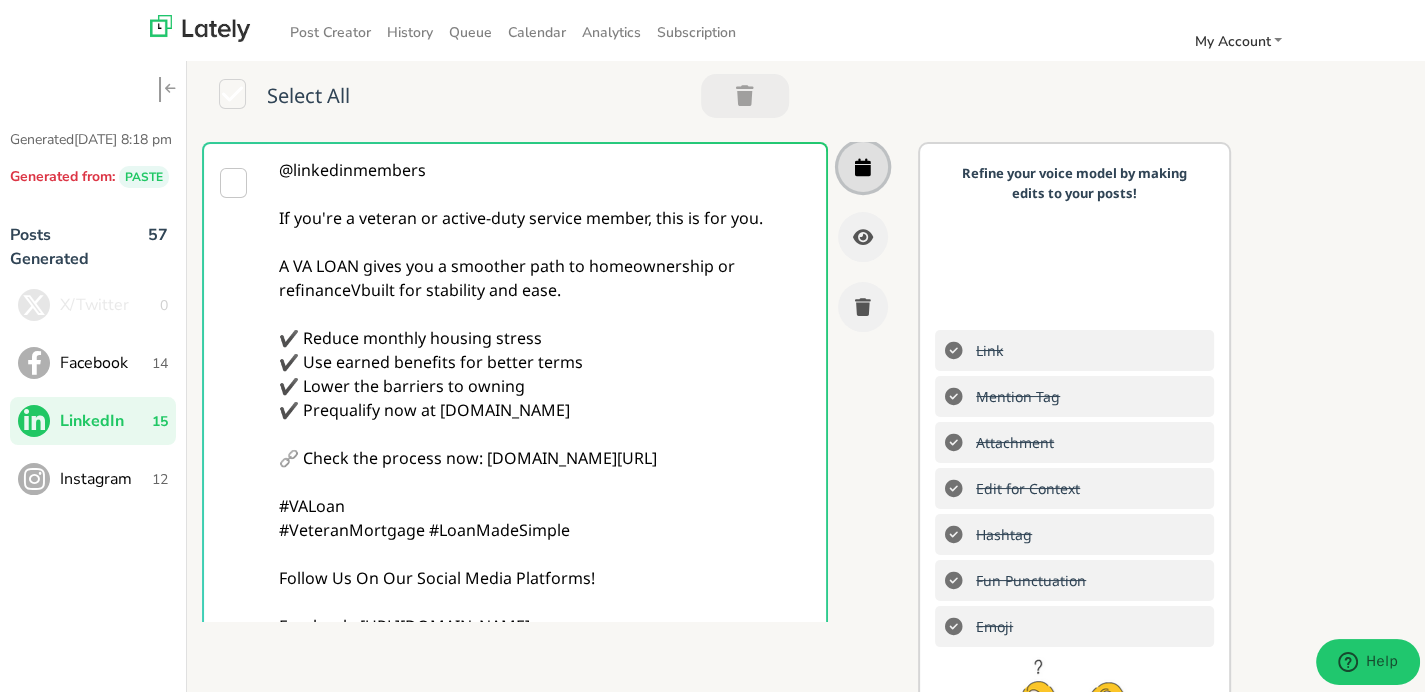 click at bounding box center [863, 163] 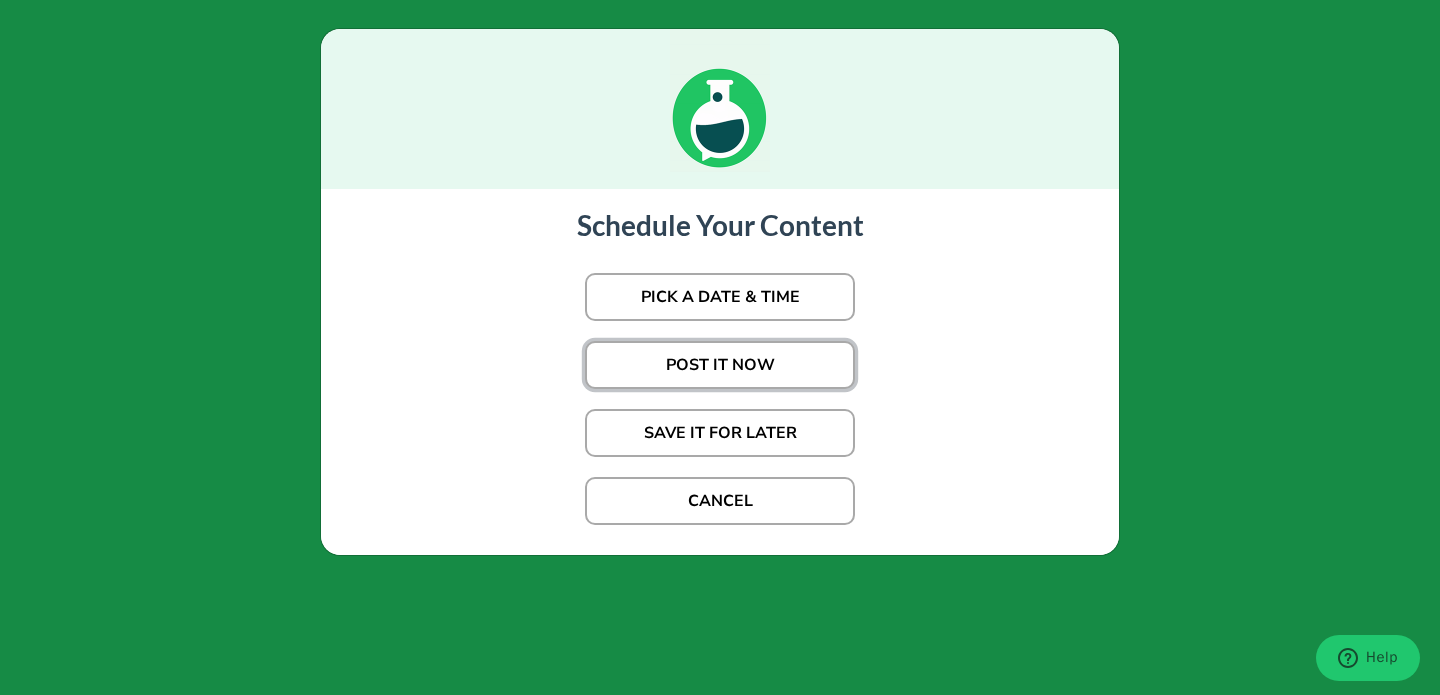 click on "POST IT NOW" at bounding box center [720, 365] 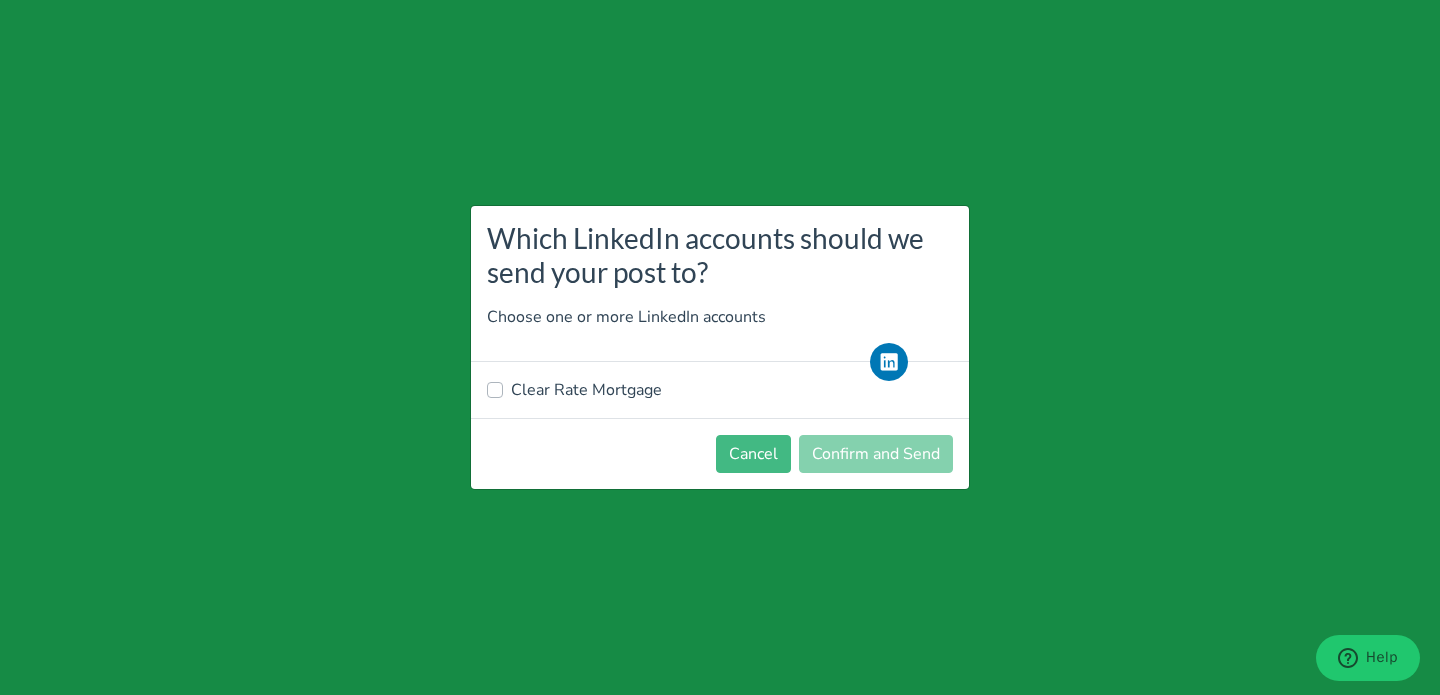 click on "Clear Rate Mortgage" at bounding box center (586, 390) 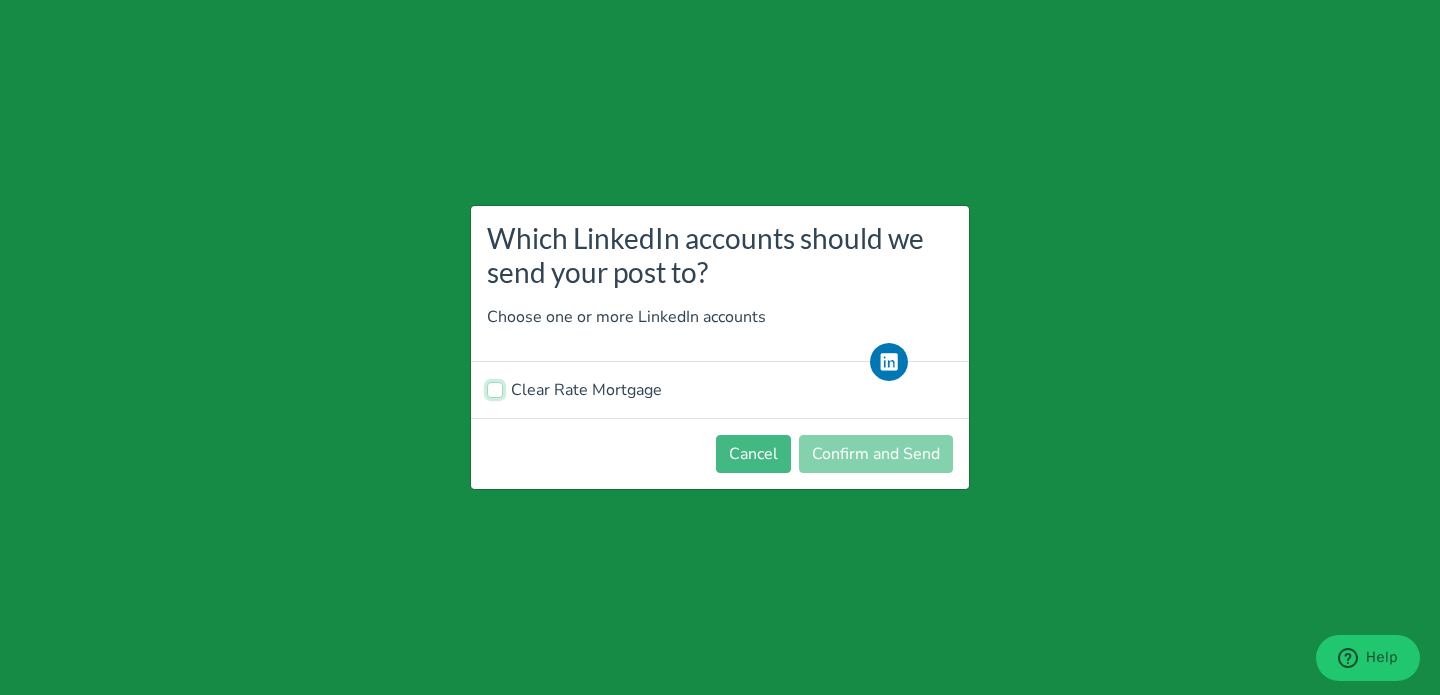 click on "Clear Rate Mortgage" at bounding box center (495, 388) 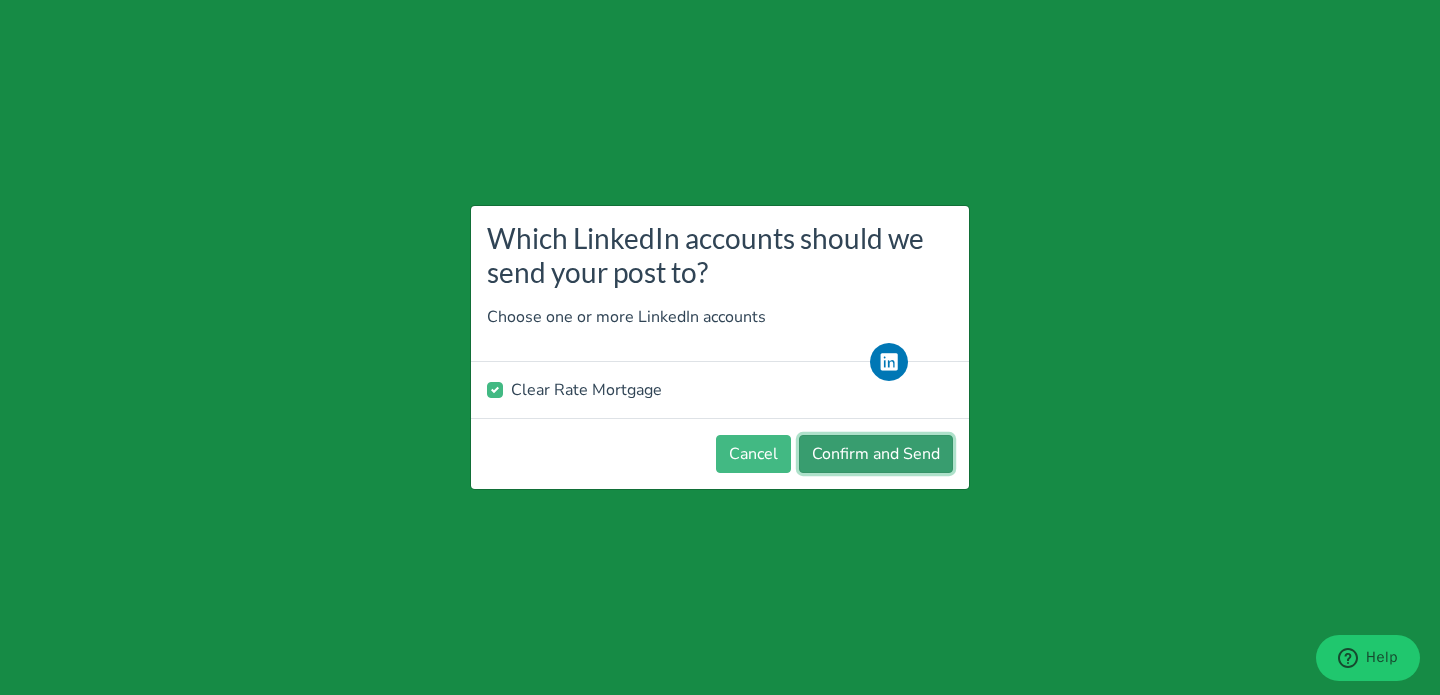 click on "Confirm and Send" at bounding box center [876, 454] 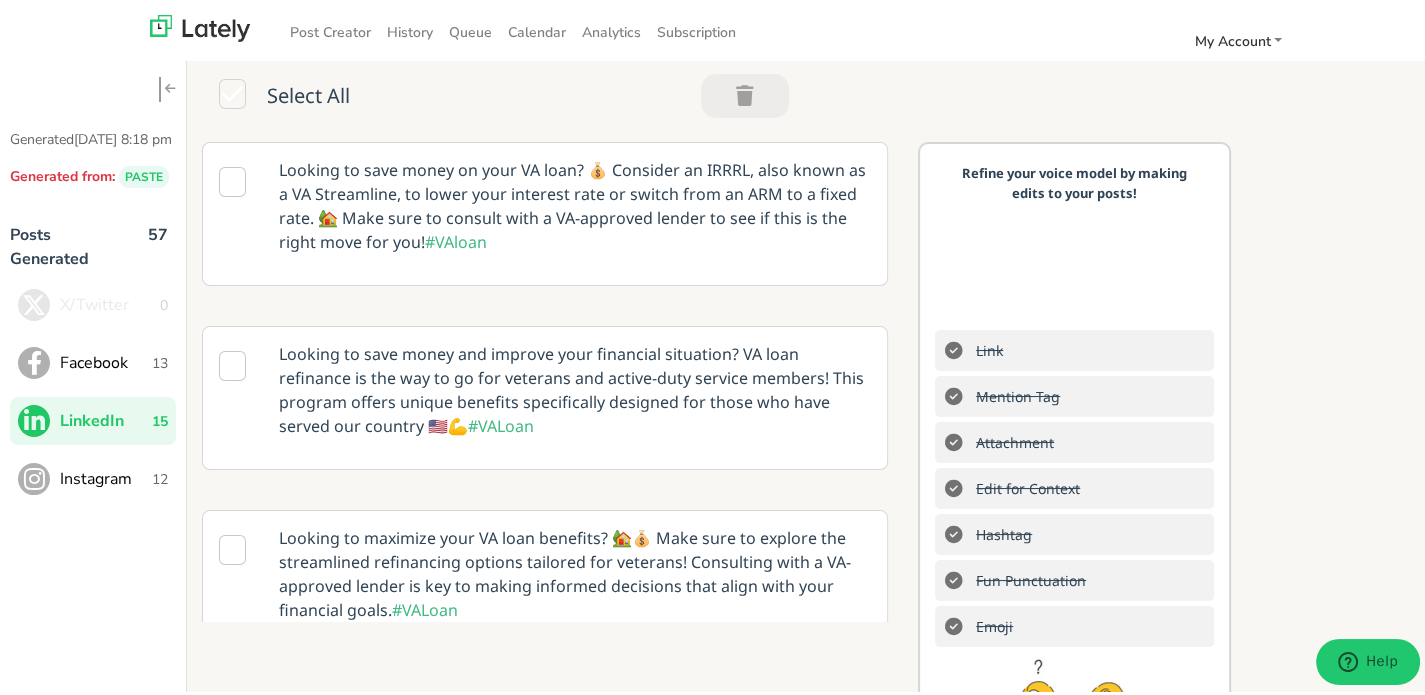 click on "Instagram 12" at bounding box center (93, 475) 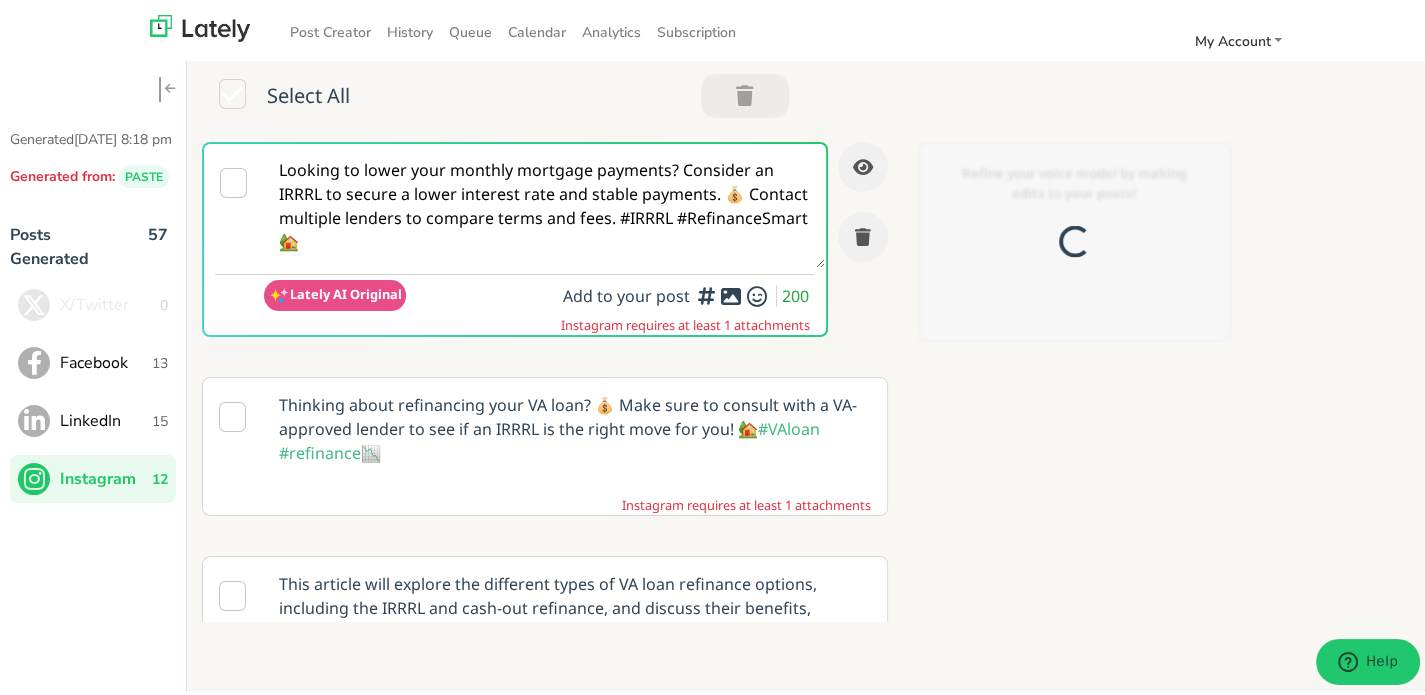 scroll, scrollTop: 0, scrollLeft: 0, axis: both 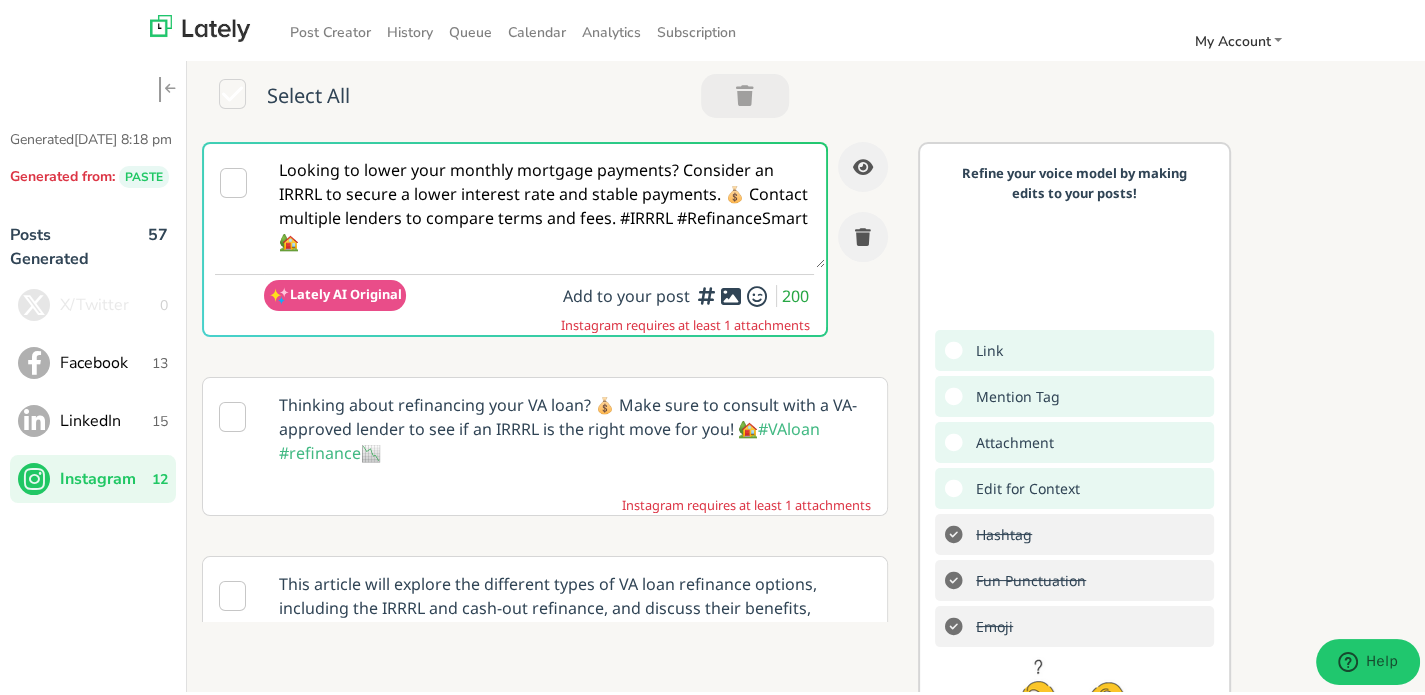 click on "Looking to lower your monthly mortgage payments? Consider an IRRRL to secure a lower interest rate and stable payments. 💰 Contact multiple lenders to compare terms and fees. #IRRRL #RefinanceSmart 🏡" at bounding box center [544, 202] 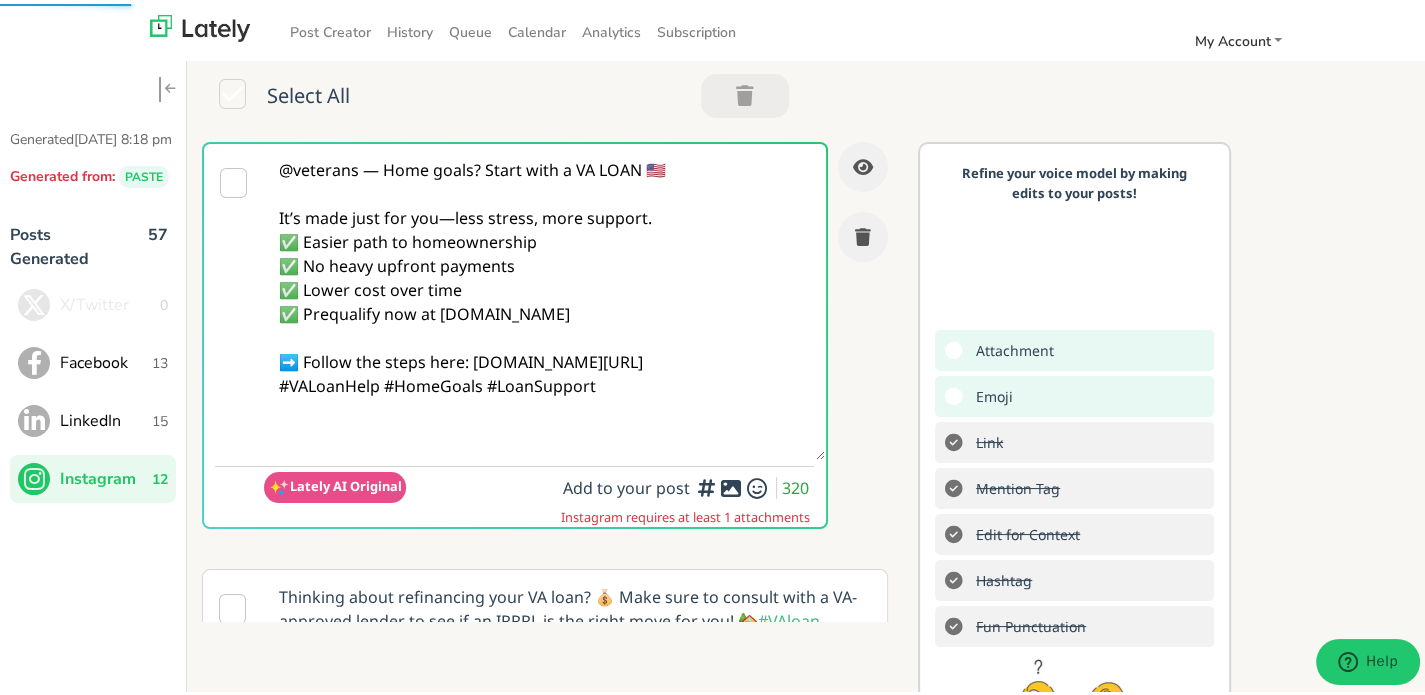 click on "@veterans — Home goals? Start with a VA LOAN 🇺🇸
It’s made just for you—less stress, more support.
✅ Easier path to homeownership
✅ No heavy upfront payments
✅ Lower cost over time
✅ Prequalify now at [DOMAIN_NAME]
➡️ Follow the steps here: [DOMAIN_NAME][URL]
#VALoanHelp #HomeGoals #LoanSupport" at bounding box center (544, 298) 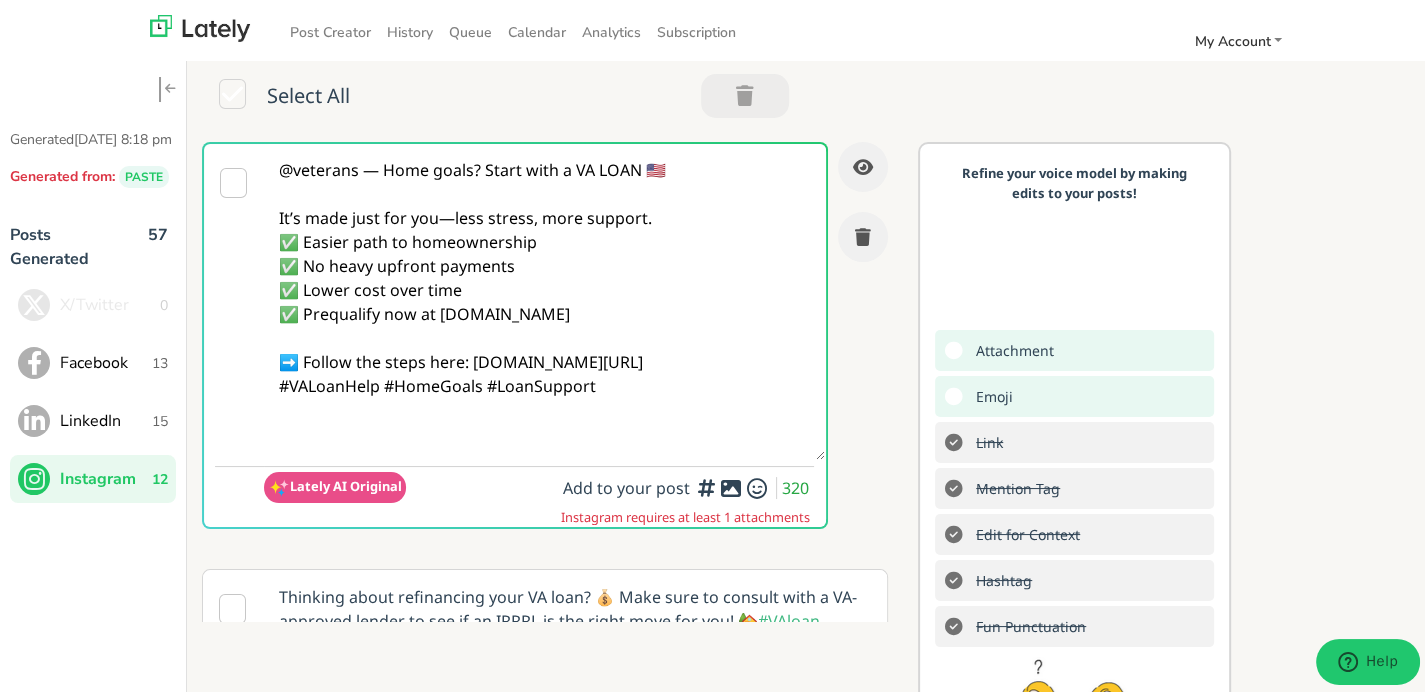 click on "@veterans — Home goals? Start with a VA LOAN 🇺🇸
It’s made just for you—less stress, more support.
✅ Easier path to homeownership
✅ No heavy upfront payments
✅ Lower cost over time
✅ Prequalify now at [DOMAIN_NAME]
➡️ Follow the steps here: [DOMAIN_NAME][URL]
#VALoanHelp #HomeGoals #LoanSupport" at bounding box center [544, 298] 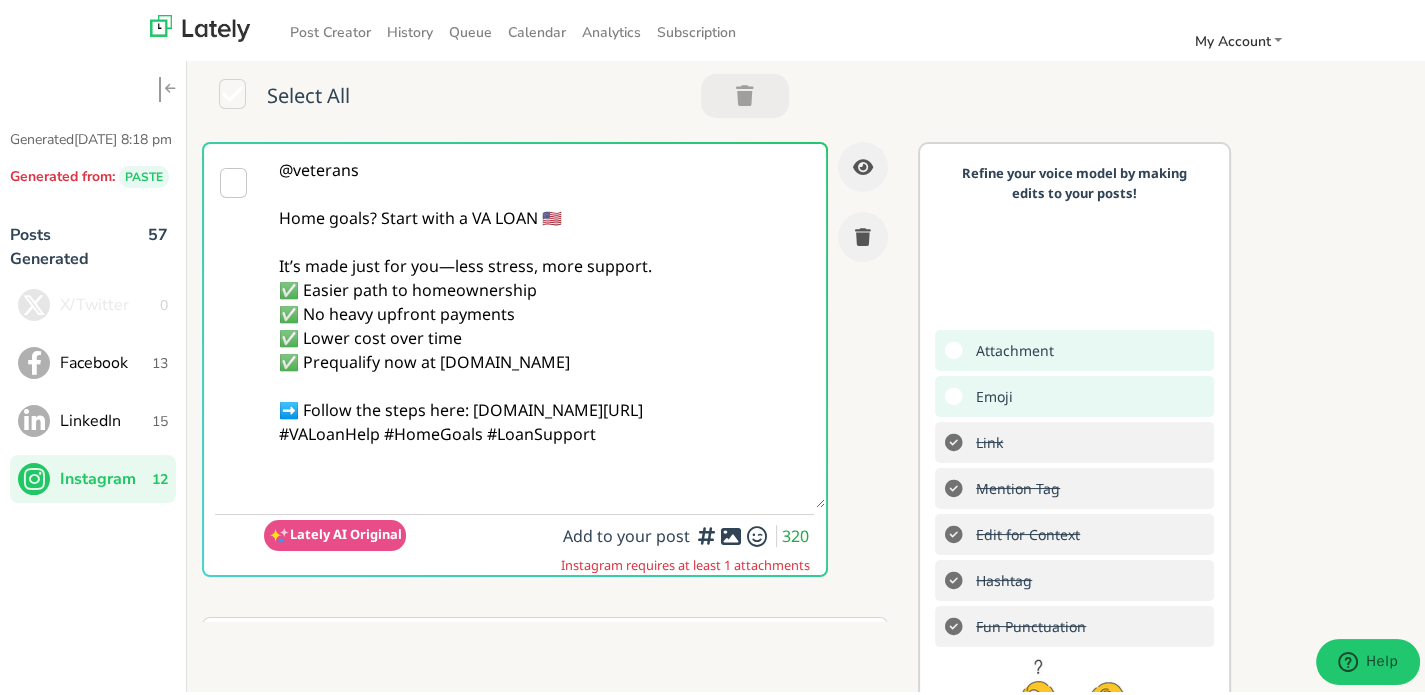 click on "@veterans
Home goals? Start with a VA LOAN 🇺🇸
It’s made just for you—less stress, more support.
✅ Easier path to homeownership
✅ No heavy upfront payments
✅ Lower cost over time
✅ Prequalify now at [DOMAIN_NAME]
➡️ Follow the steps here: [DOMAIN_NAME][URL]
#VALoanHelp #HomeGoals #LoanSupport" at bounding box center [544, 322] 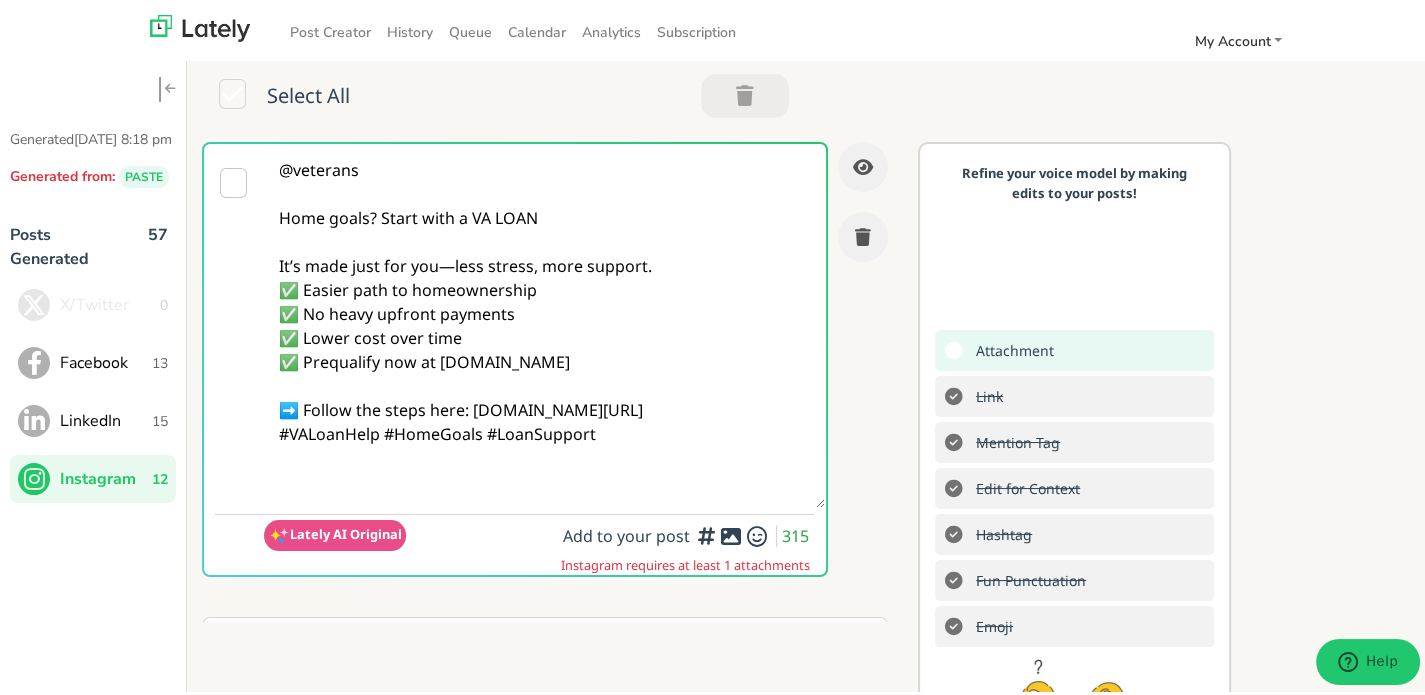 click on "@veterans
Home goals? Start with a VA LOAN
It’s made just for you—less stress, more support.
✅ Easier path to homeownership
✅ No heavy upfront payments
✅ Lower cost over time
✅ Prequalify now at [DOMAIN_NAME]
➡️ Follow the steps here: [DOMAIN_NAME][URL]
#VALoanHelp #HomeGoals #LoanSupport" at bounding box center [544, 322] 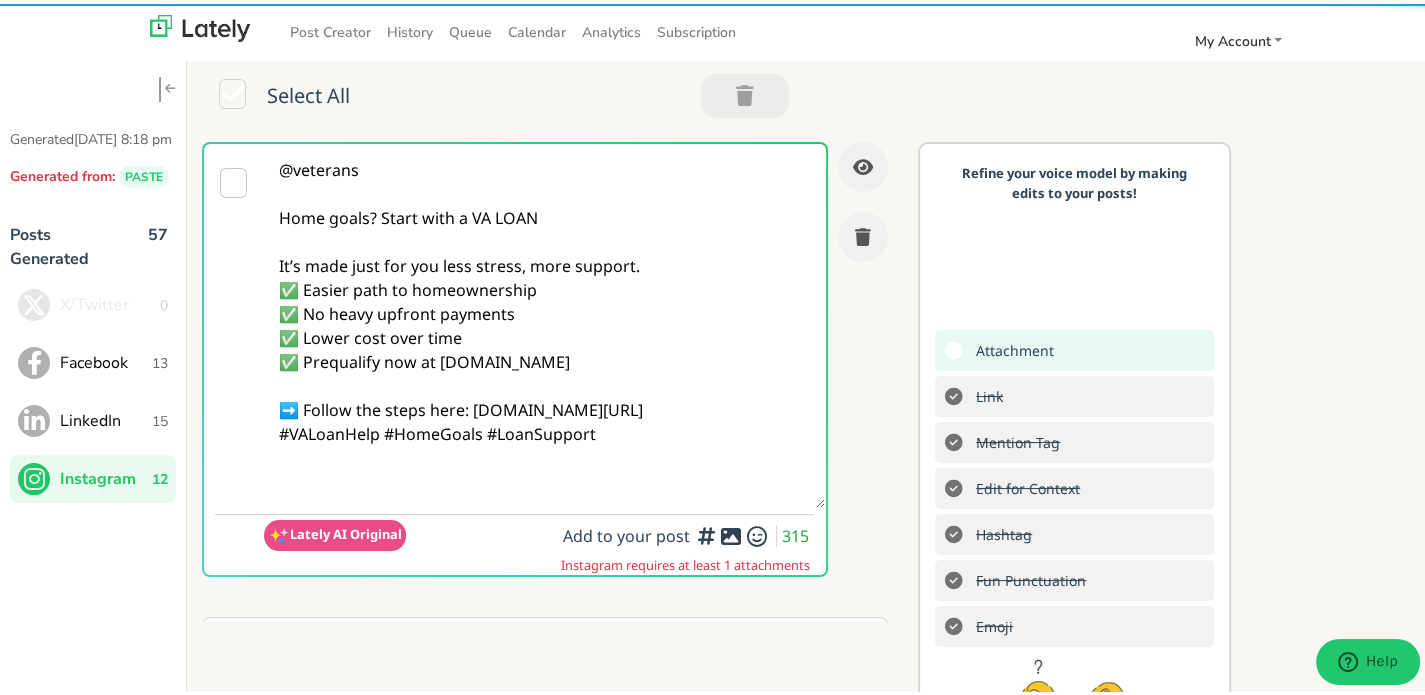 click on "@veterans
Home goals? Start with a VA LOAN
It’s made just for you less stress, more support.
✅ Easier path to homeownership
✅ No heavy upfront payments
✅ Lower cost over time
✅ Prequalify now at [DOMAIN_NAME]
➡️ Follow the steps here: [DOMAIN_NAME][URL]
#VALoanHelp #HomeGoals #LoanSupport" at bounding box center (544, 322) 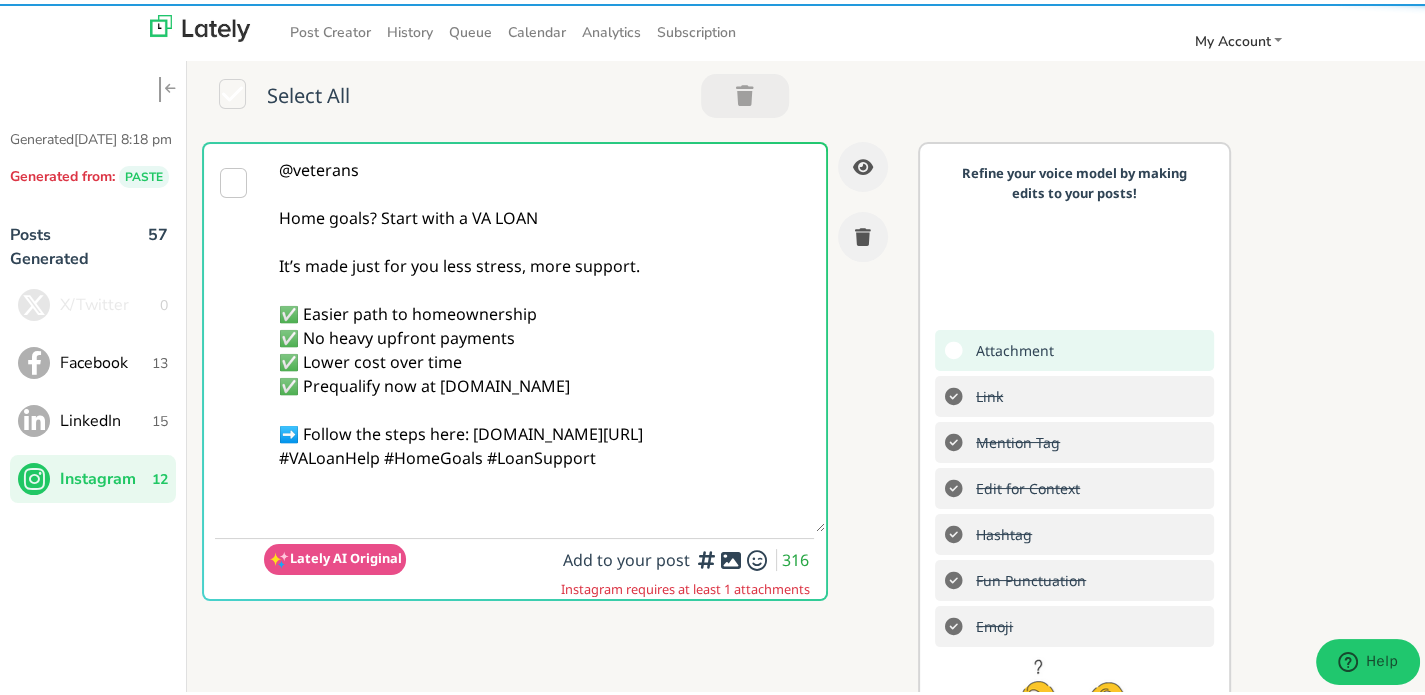 click on "@veterans
Home goals? Start with a VA LOAN
It’s made just for you less stress, more support.
✅ Easier path to homeownership
✅ No heavy upfront payments
✅ Lower cost over time
✅ Prequalify now at [DOMAIN_NAME]
➡️ Follow the steps here: [DOMAIN_NAME][URL]
#VALoanHelp #HomeGoals #LoanSupport" at bounding box center (544, 334) 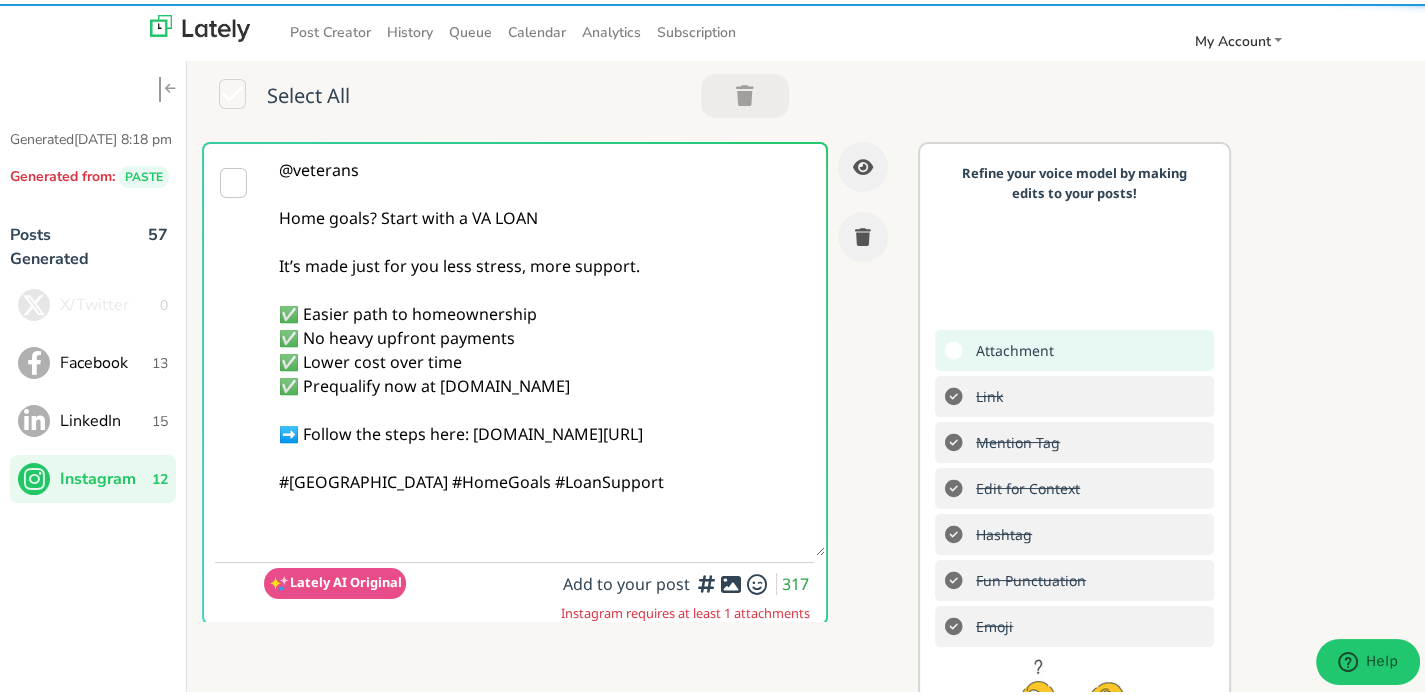 click on "@veterans
Home goals? Start with a VA LOAN
It’s made just for you less stress, more support.
✅ Easier path to homeownership
✅ No heavy upfront payments
✅ Lower cost over time
✅ Prequalify now at [DOMAIN_NAME]
➡️ Follow the steps here: [DOMAIN_NAME][URL]
#[GEOGRAPHIC_DATA] #HomeGoals #LoanSupport" at bounding box center [544, 346] 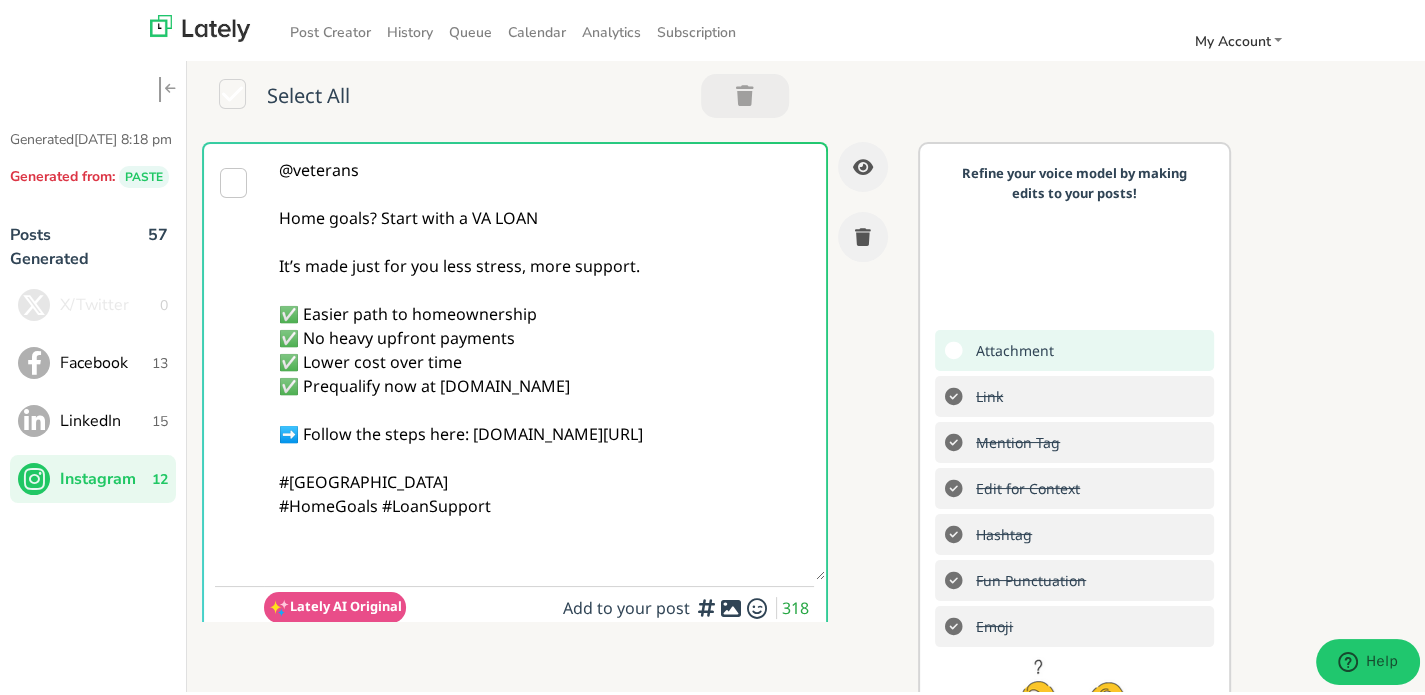 click on "@veterans
Home goals? Start with a VA LOAN
It’s made just for you less stress, more support.
✅ Easier path to homeownership
✅ No heavy upfront payments
✅ Lower cost over time
✅ Prequalify now at [DOMAIN_NAME]
➡️ Follow the steps here: [DOMAIN_NAME][URL]
#[GEOGRAPHIC_DATA]
#HomeGoals #LoanSupport" at bounding box center [544, 358] 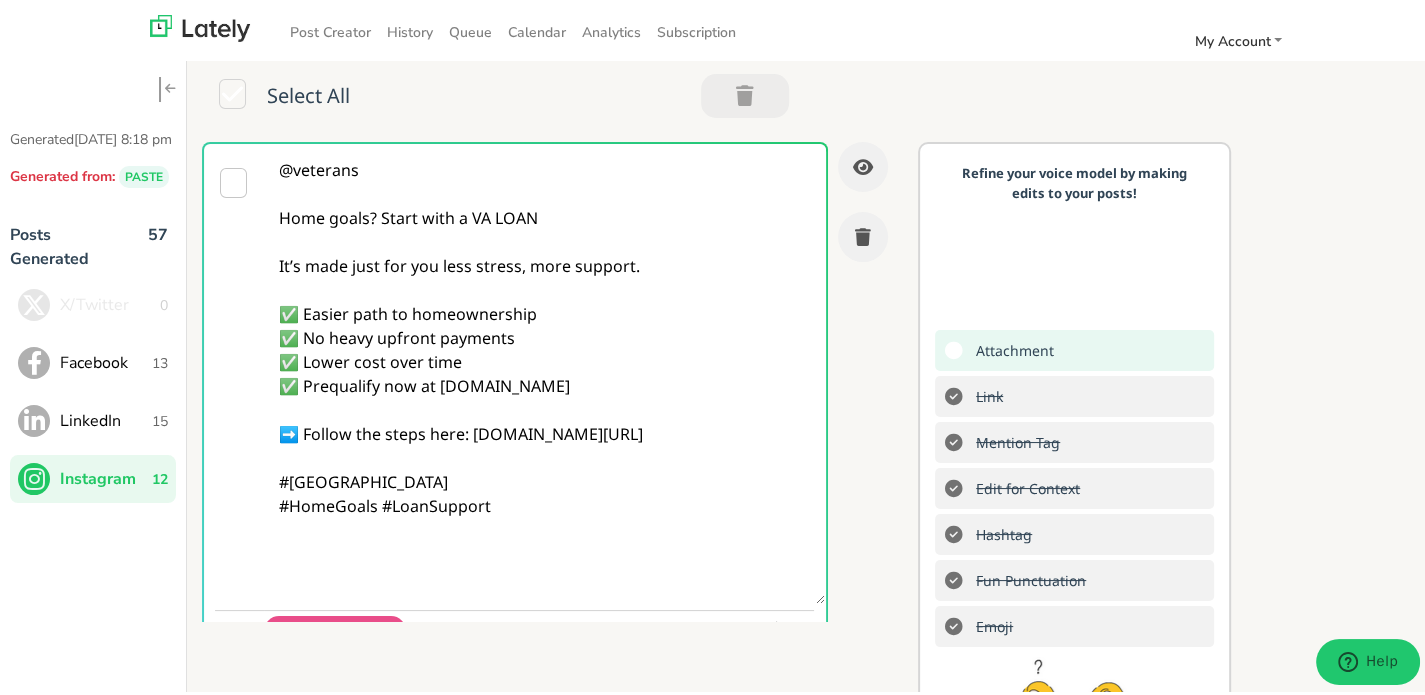 paste on "Follow Us On Our Social Media Platforms!
Facebook: [URL][DOMAIN_NAME]
LinkedIn: [URL][DOMAIN_NAME]
Instagram: [URL][DOMAIN_NAME][DOMAIN_NAME]" 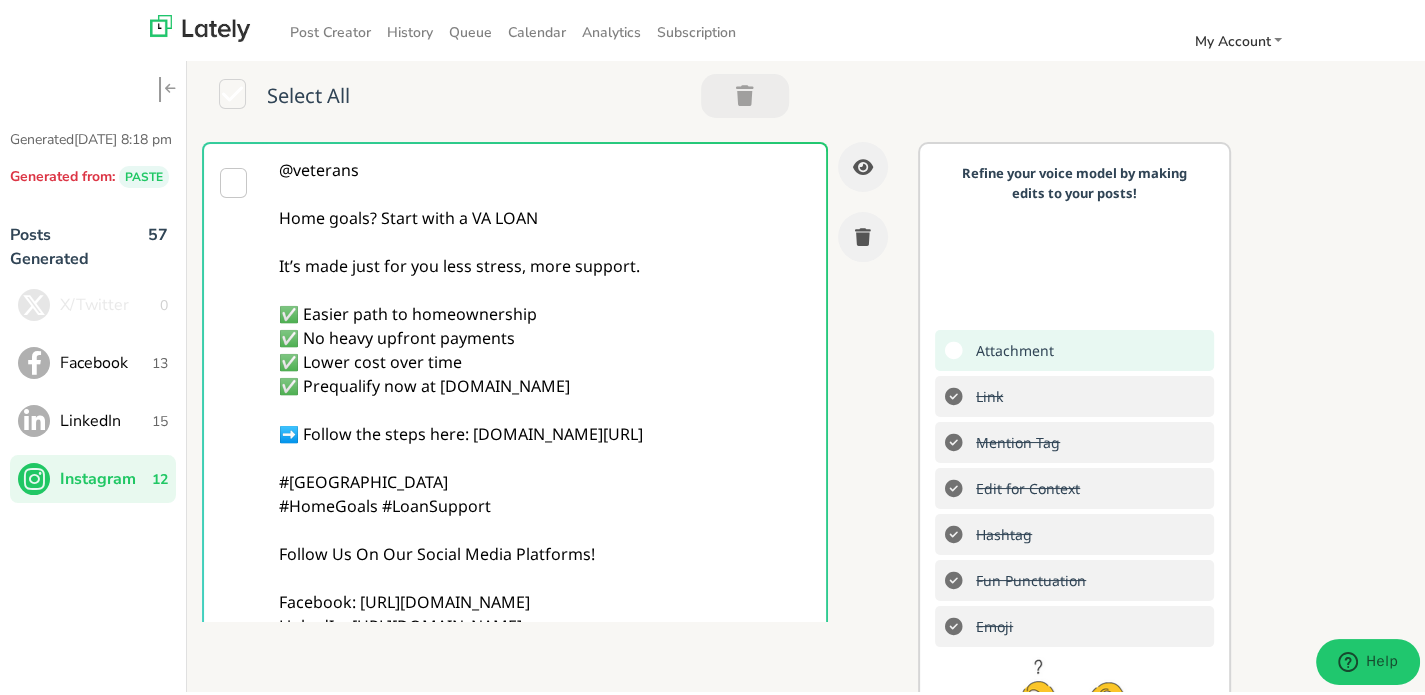 scroll, scrollTop: 61, scrollLeft: 0, axis: vertical 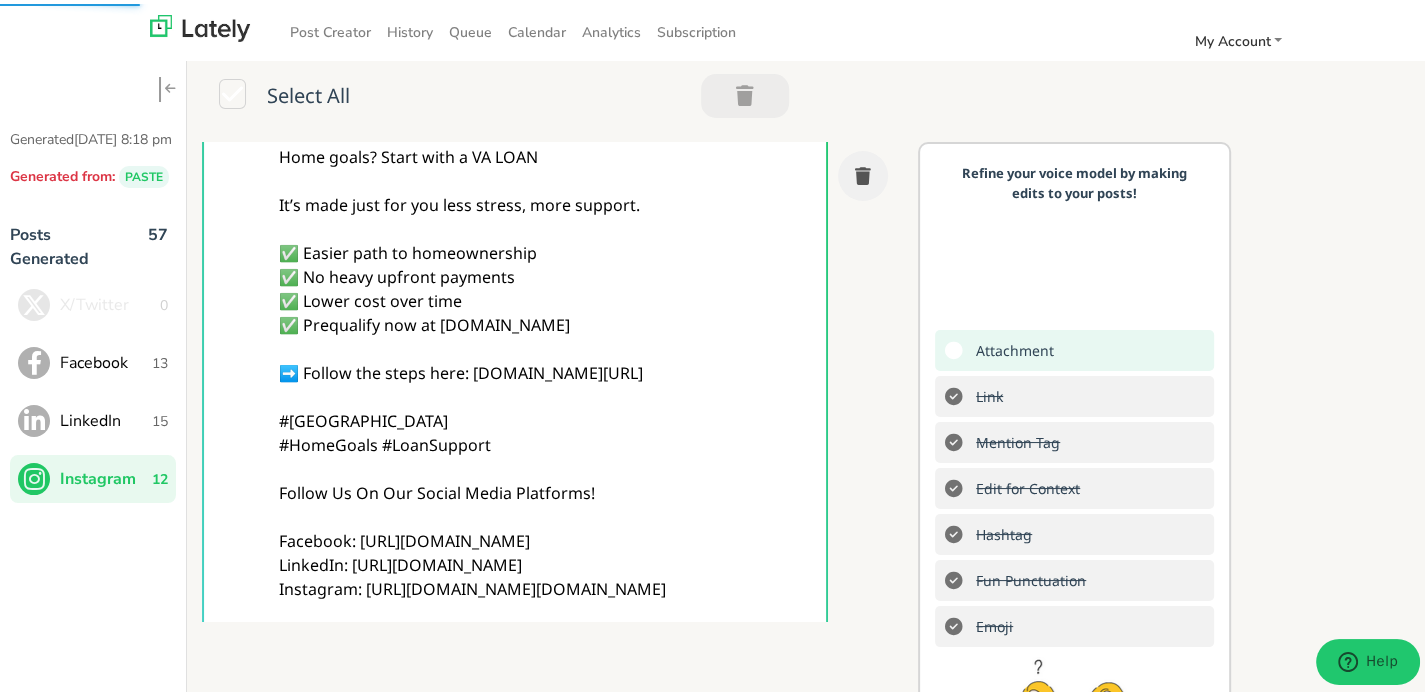 type on "@veterans
Home goals? Start with a VA LOAN
It’s made just for you less stress, more support.
✅ Easier path to homeownership
✅ No heavy upfront payments
✅ Lower cost over time
✅ Prequalify now at [DOMAIN_NAME]
➡️ Follow the steps here: [DOMAIN_NAME][URL]
#[GEOGRAPHIC_DATA]
#HomeGoals #LoanSupport
Follow Us On Our Social Media Platforms!
Facebook: [URL][DOMAIN_NAME]
LinkedIn: [URL][DOMAIN_NAME]
Instagram: [URL][DOMAIN_NAME][DOMAIN_NAME]" 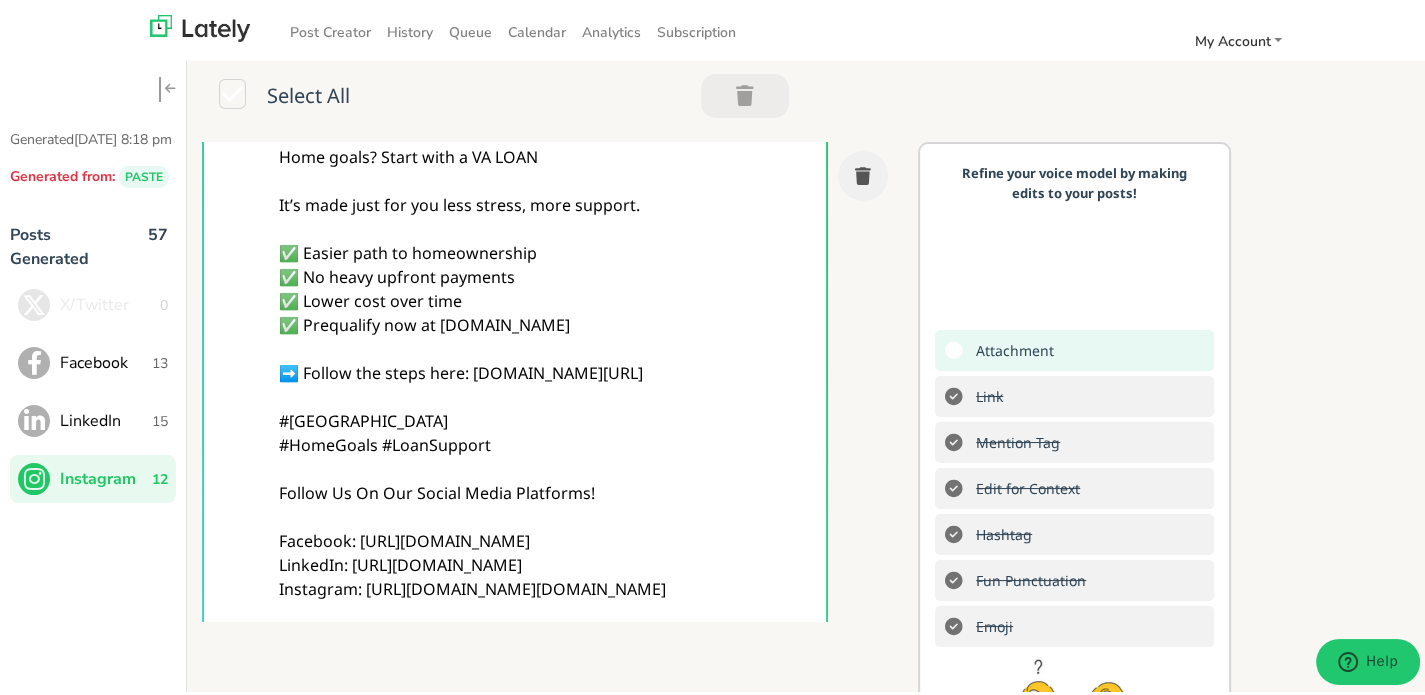 scroll, scrollTop: 481, scrollLeft: 0, axis: vertical 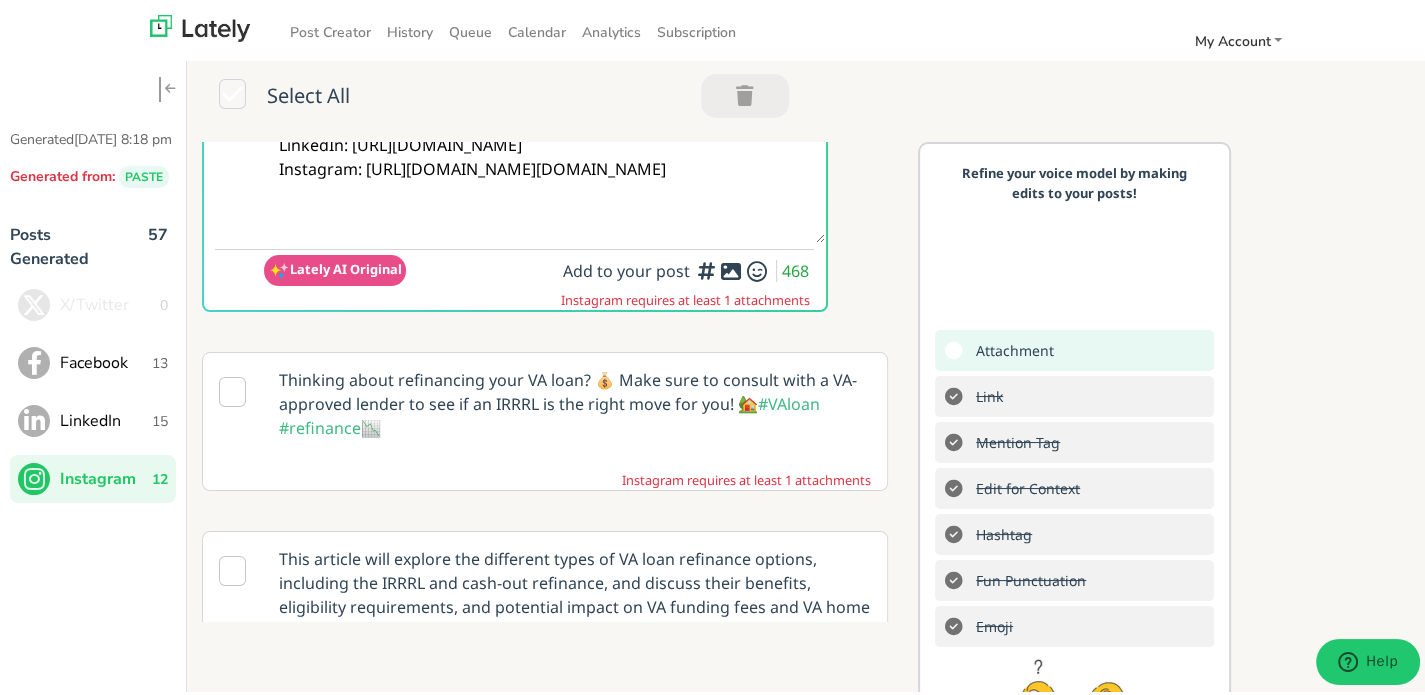 click at bounding box center (731, 267) 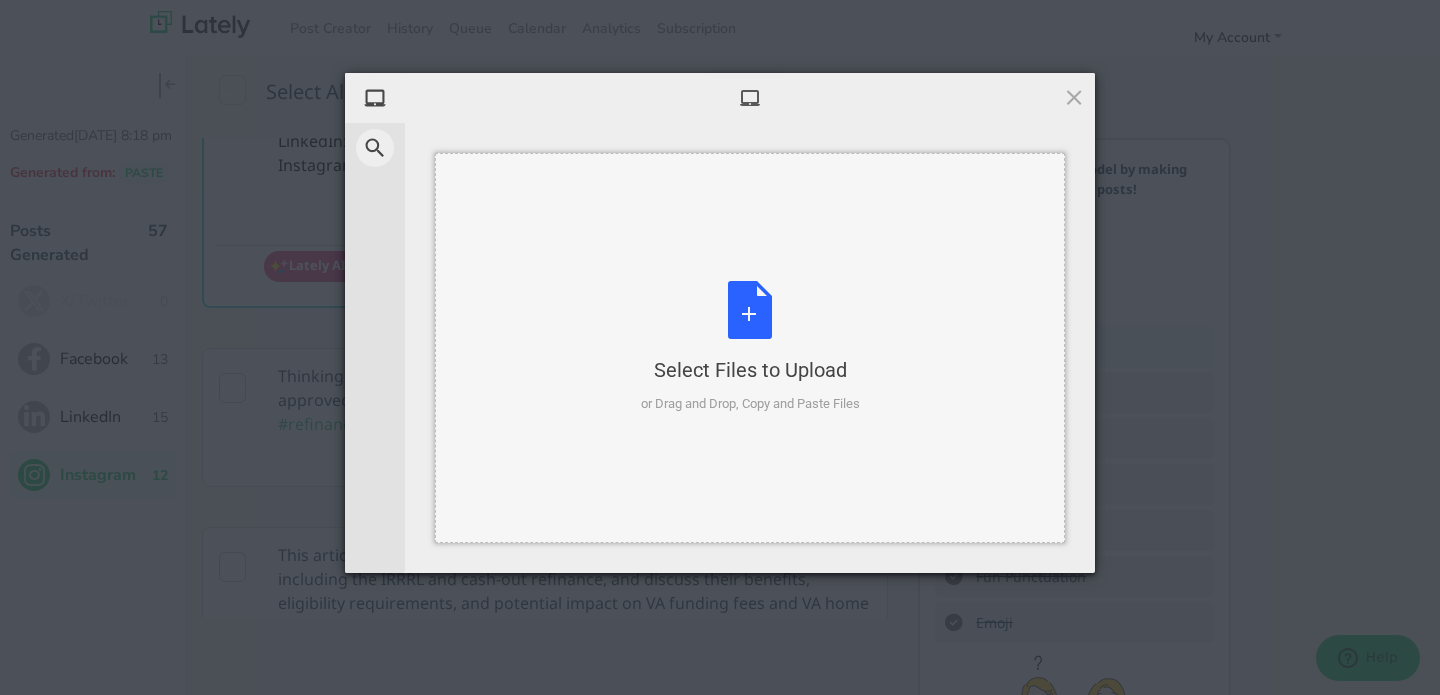 click on "Select Files to Upload" at bounding box center [750, 370] 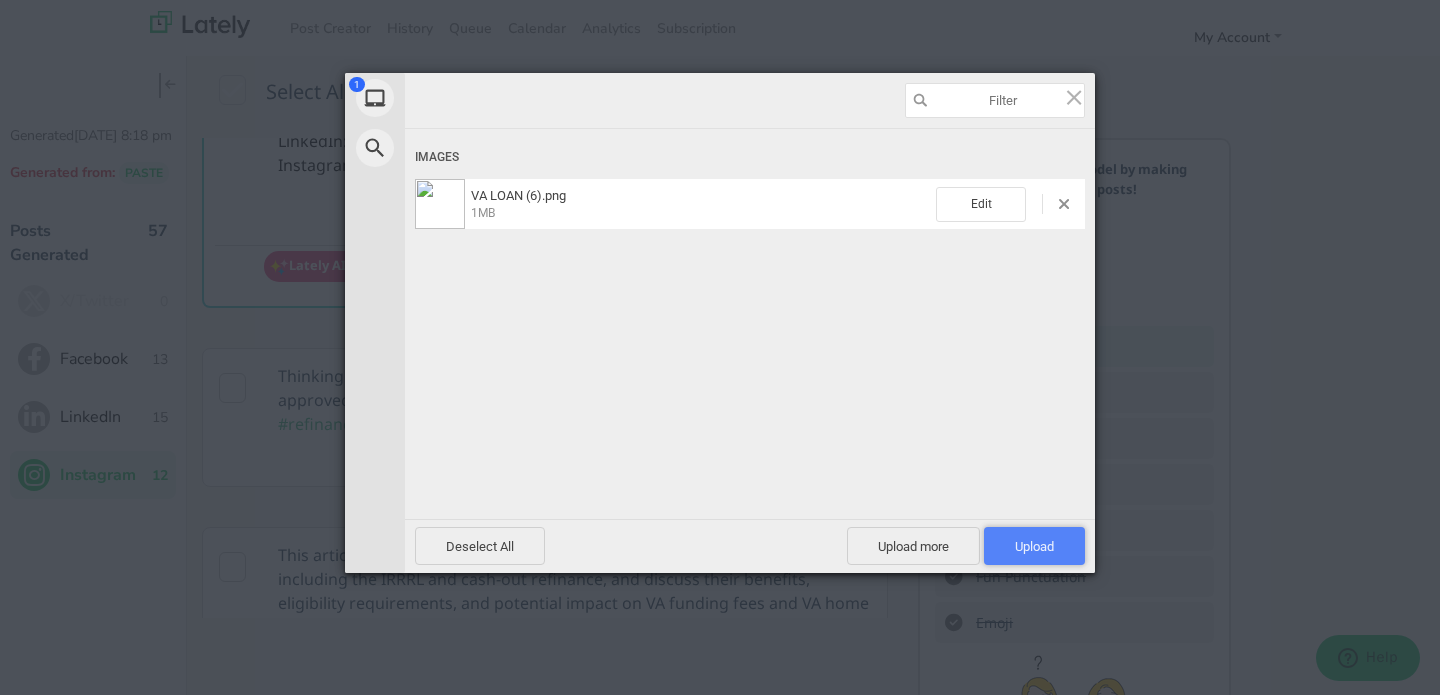 click on "Upload
1" at bounding box center [1034, 546] 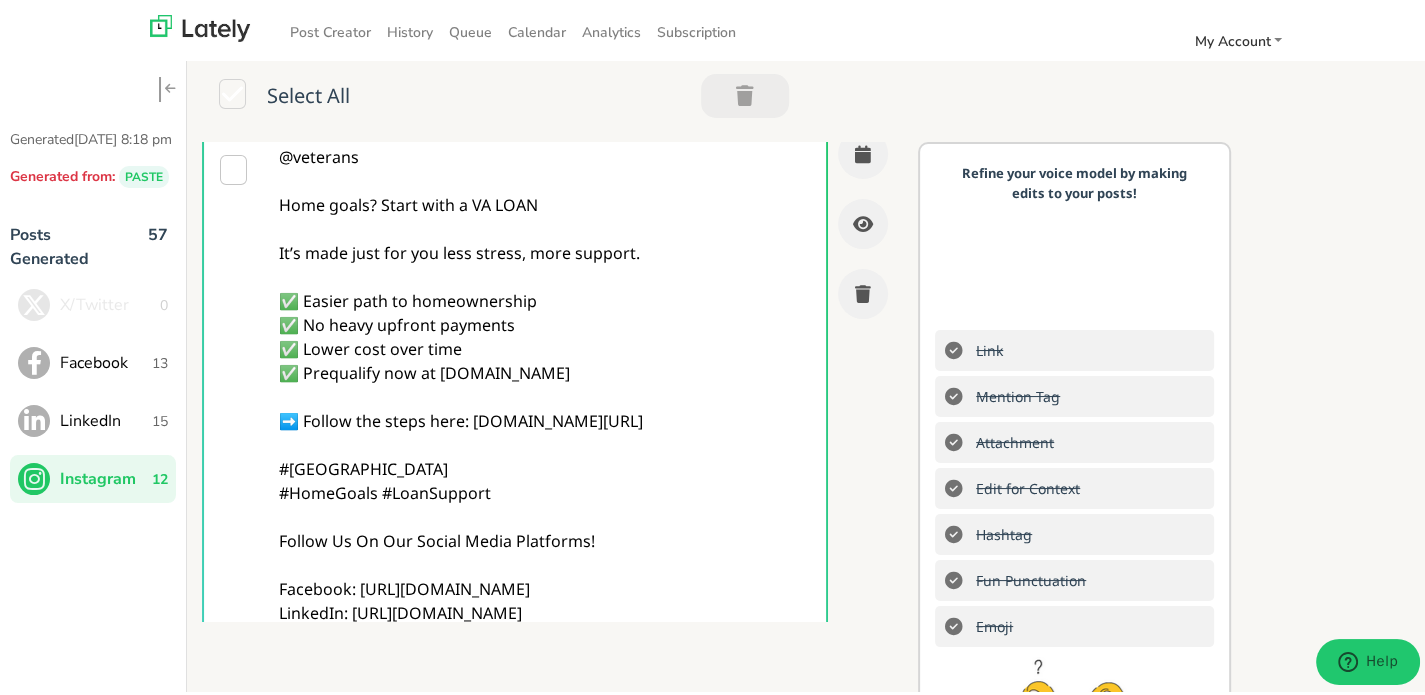 scroll, scrollTop: 0, scrollLeft: 0, axis: both 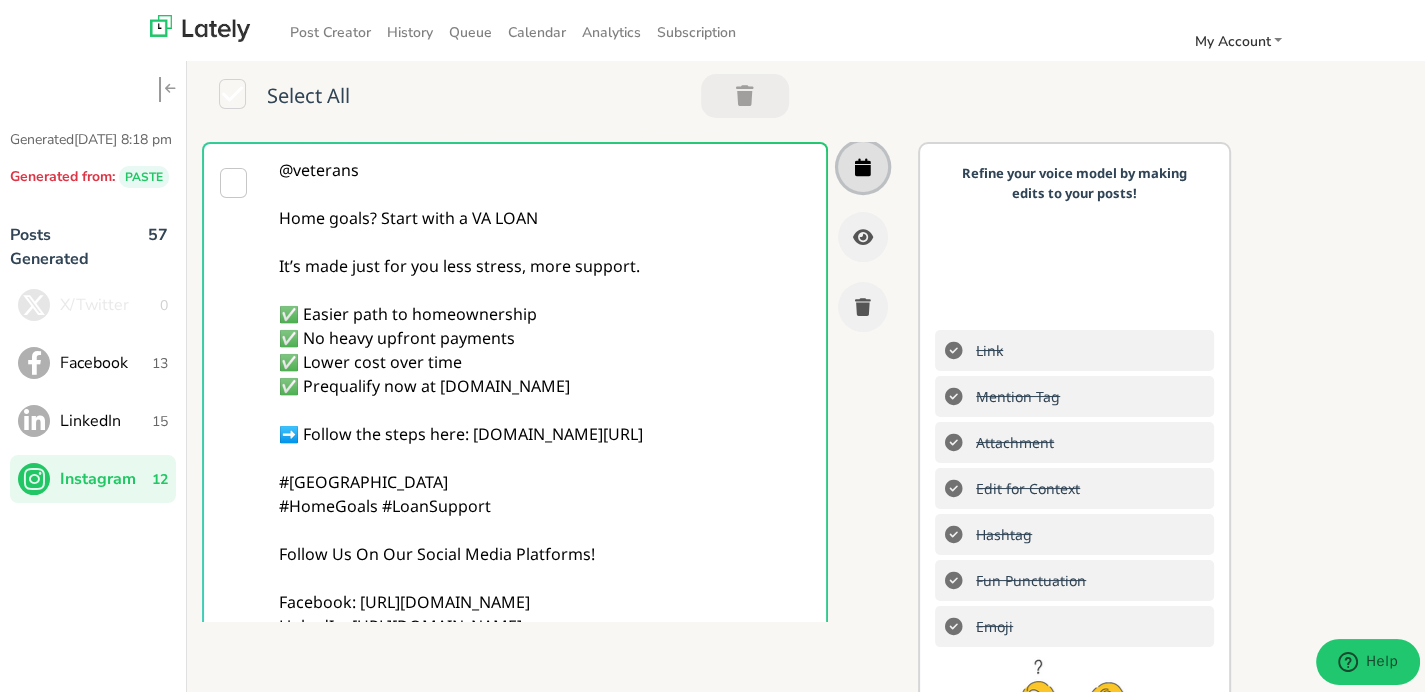 click at bounding box center (863, 163) 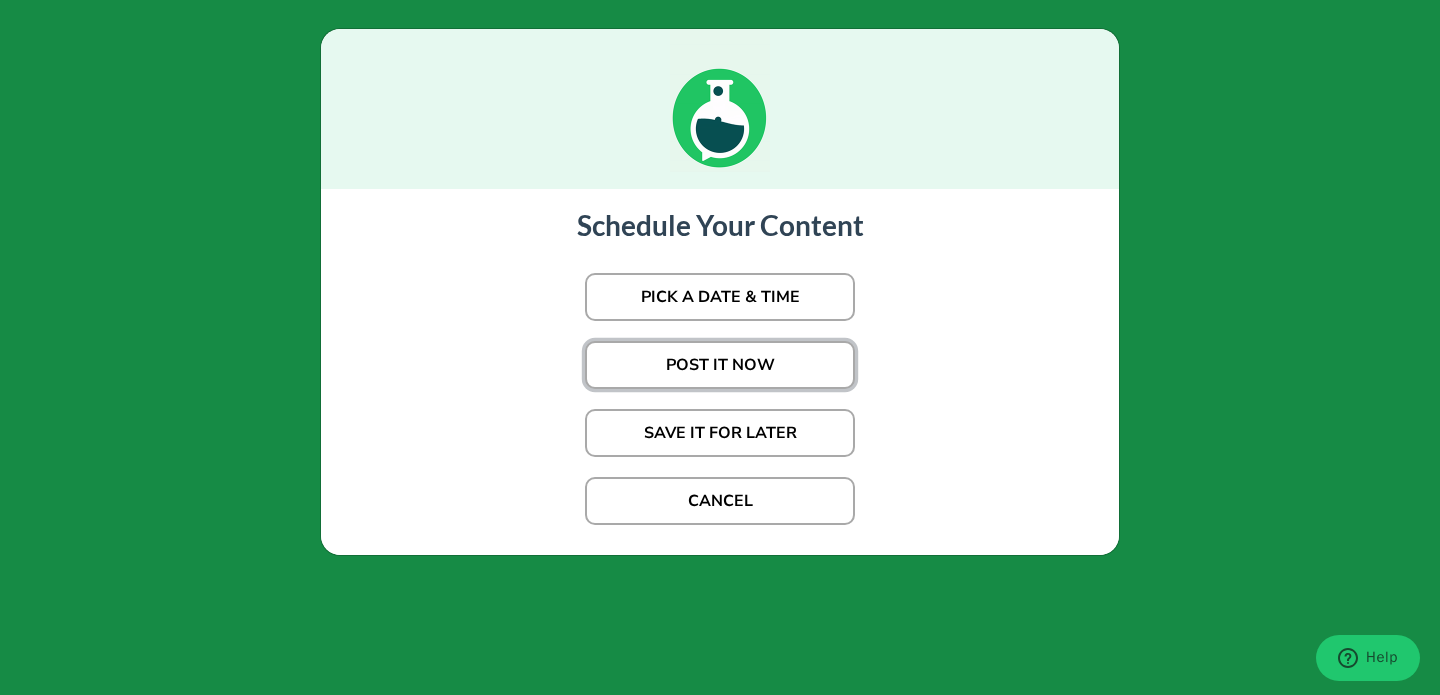 click on "POST IT NOW" at bounding box center [720, 365] 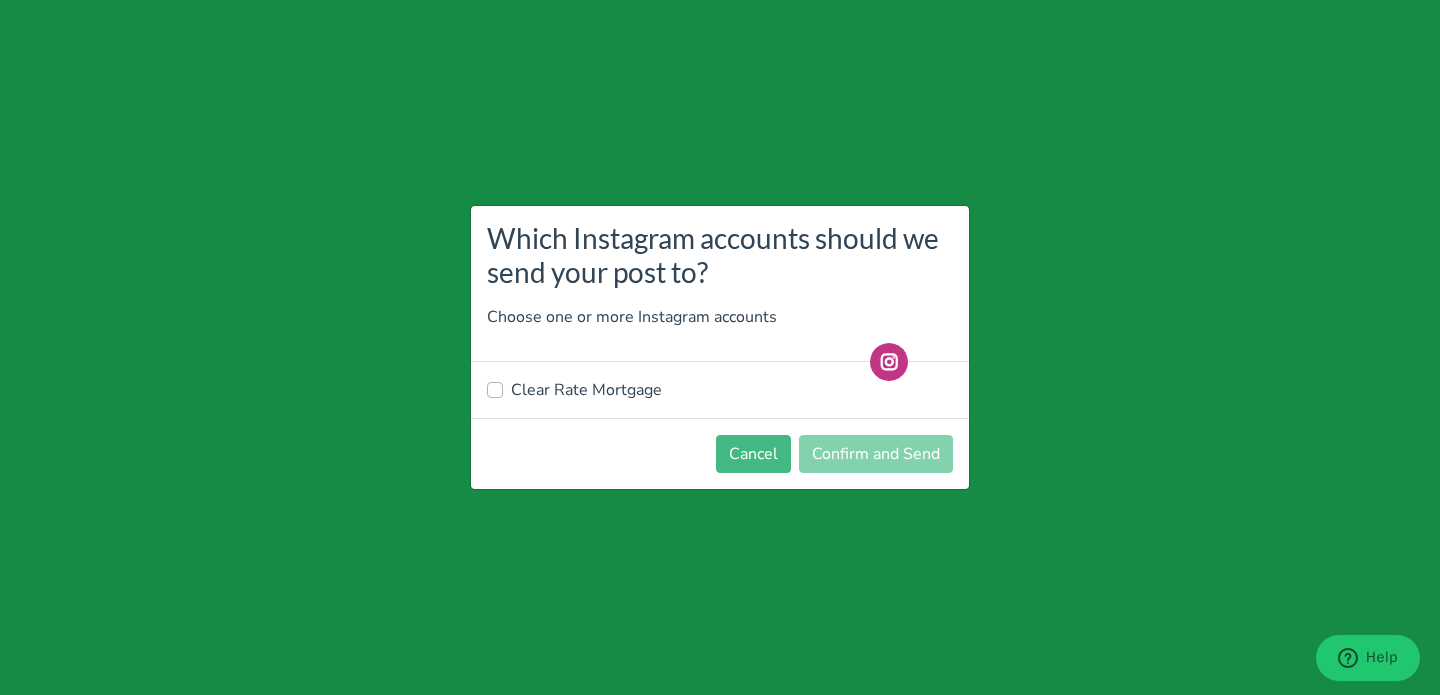 click on "Clear Rate Mortgage" at bounding box center [586, 390] 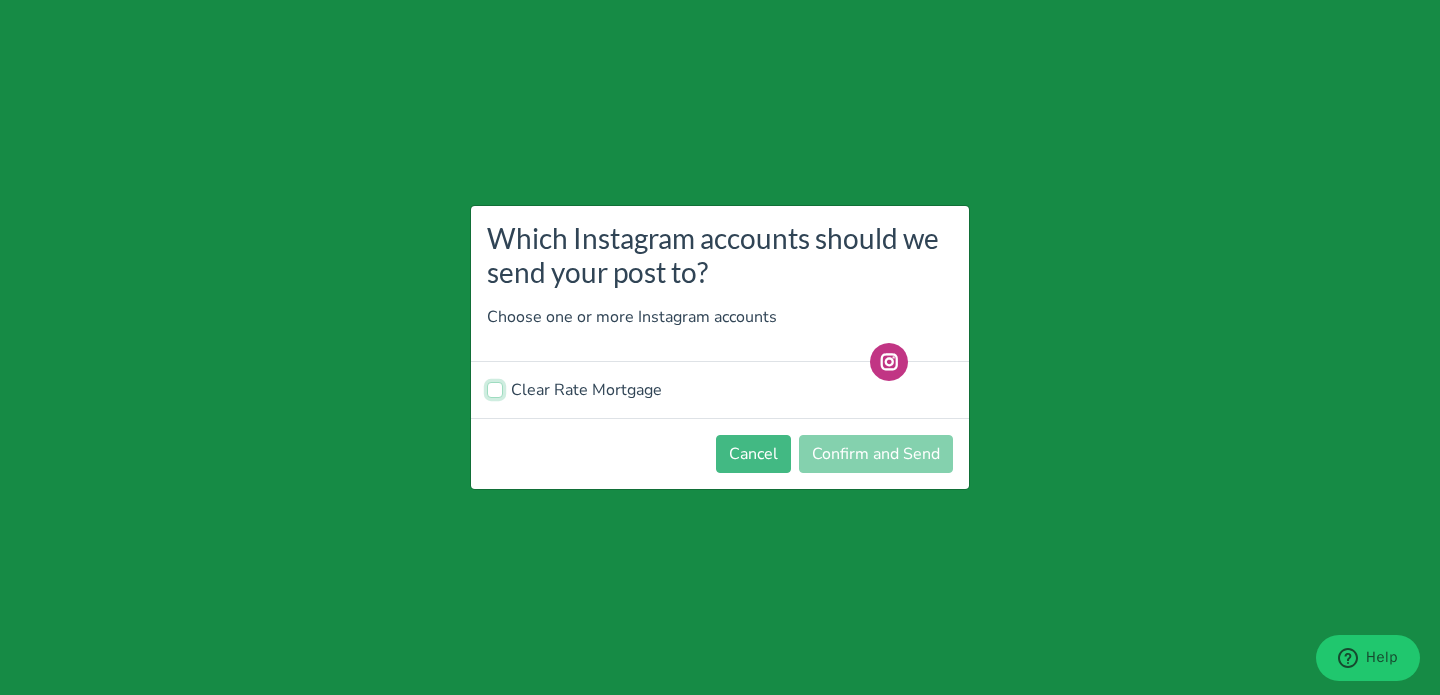 click on "Clear Rate Mortgage" at bounding box center (495, 388) 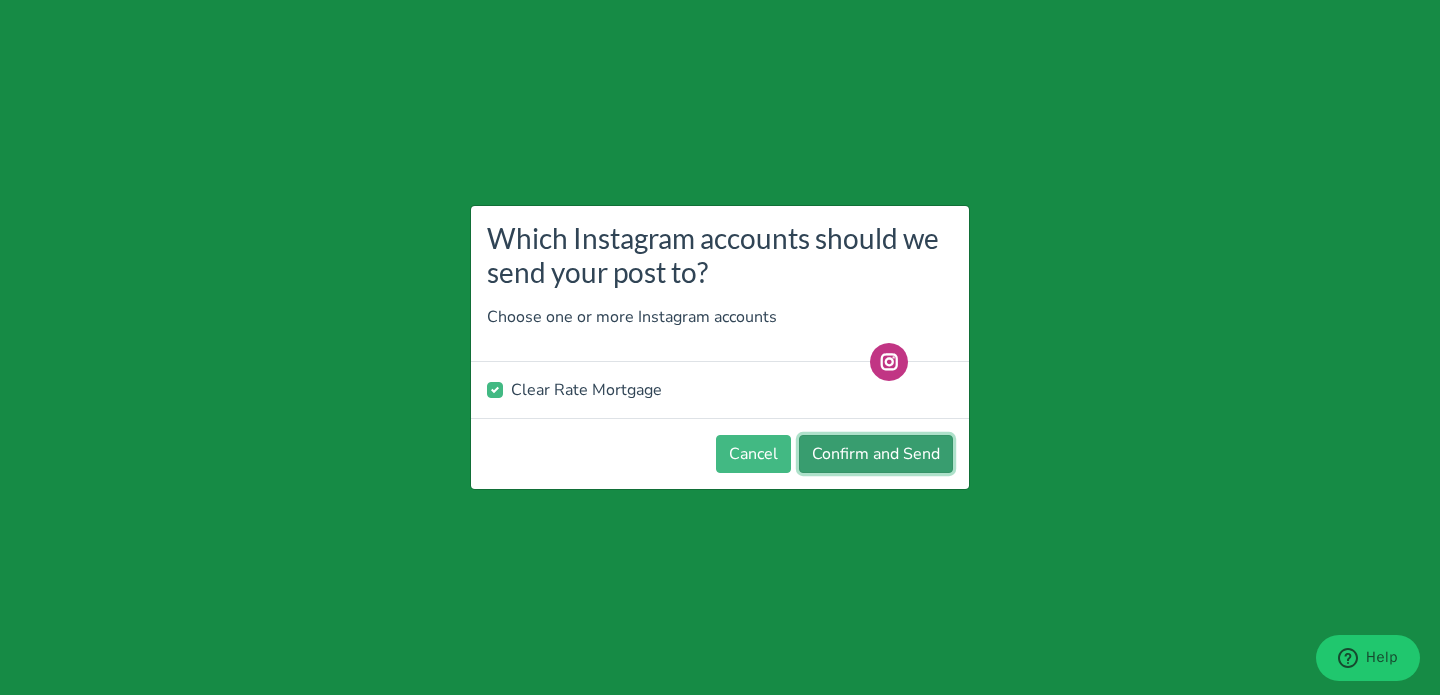 click on "Confirm and Send" at bounding box center [876, 454] 